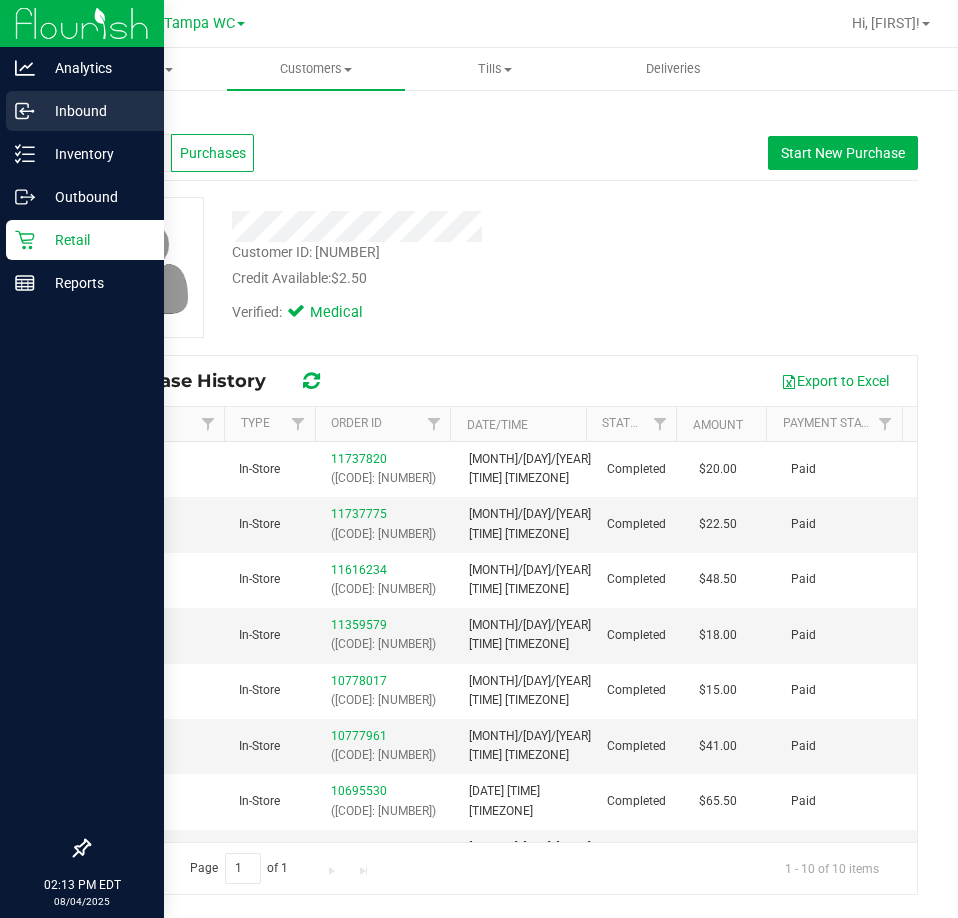 scroll, scrollTop: 0, scrollLeft: 0, axis: both 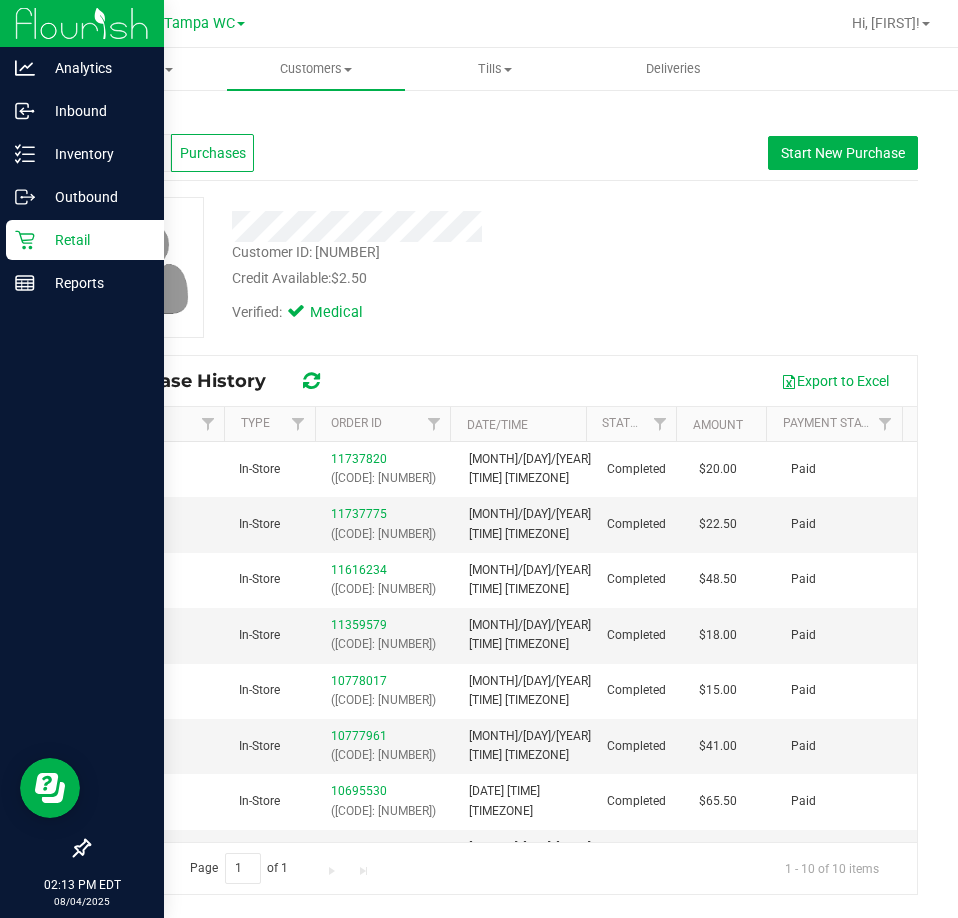 click 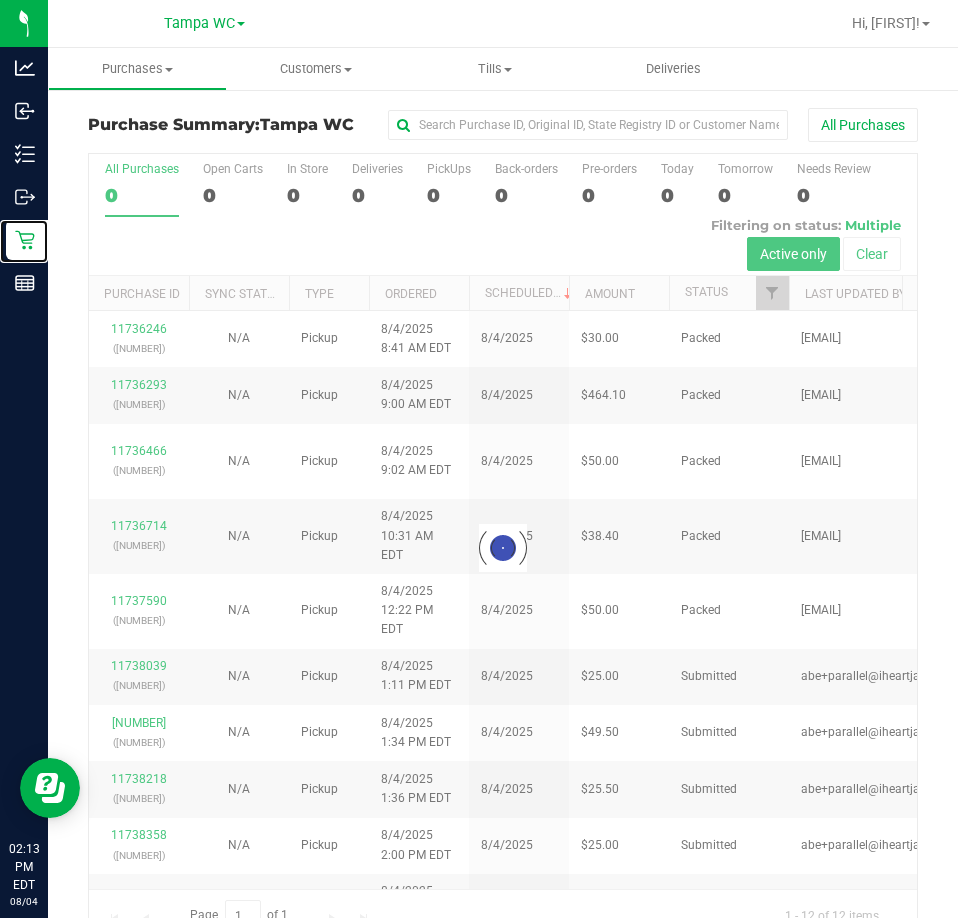 scroll, scrollTop: 44, scrollLeft: 0, axis: vertical 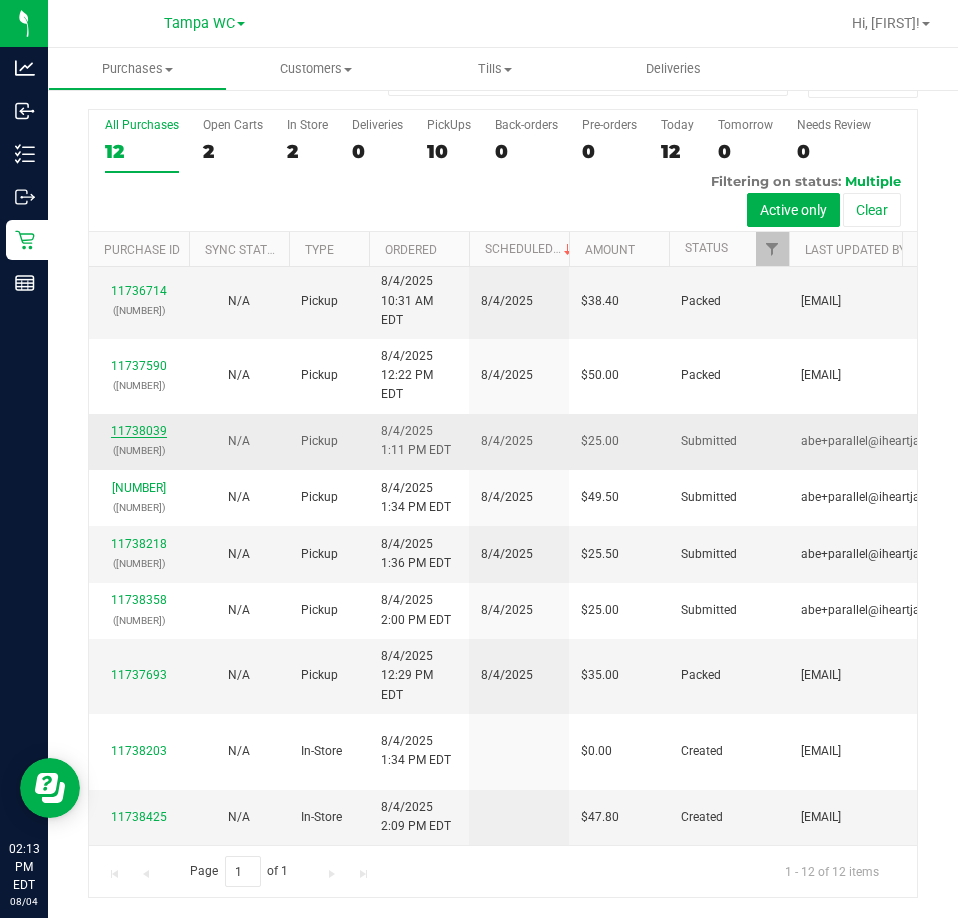 click on "11738039" at bounding box center [139, 431] 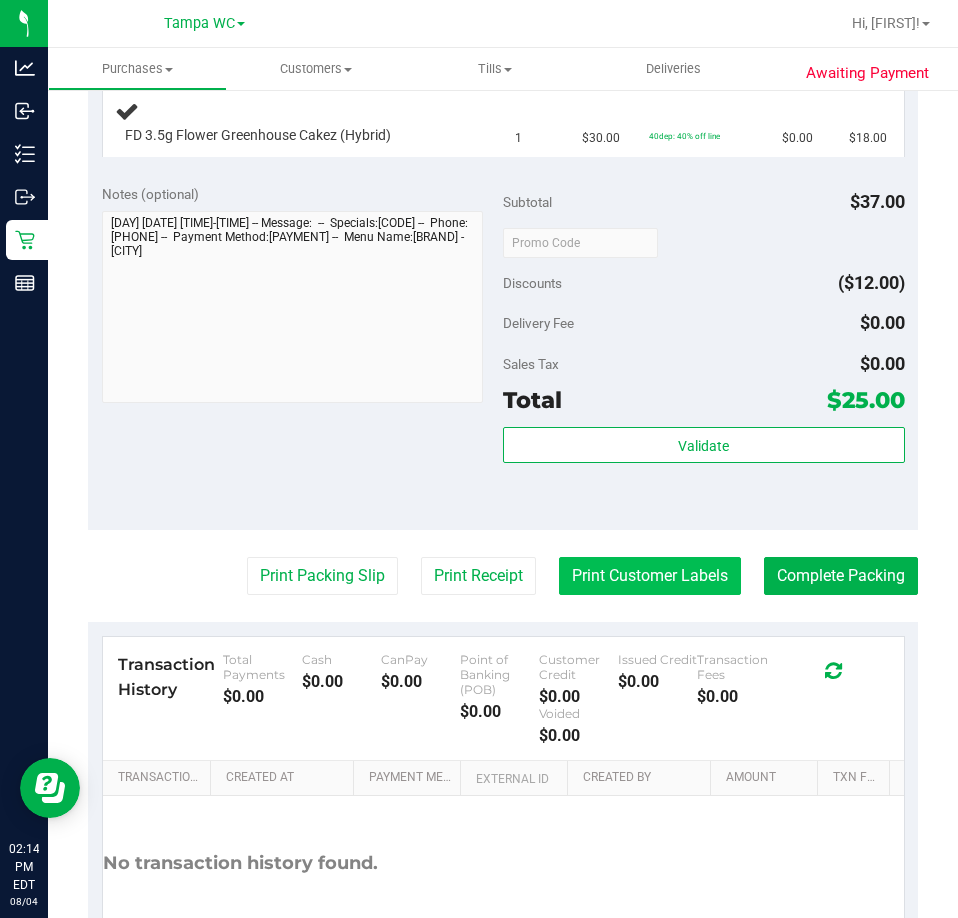 scroll, scrollTop: 644, scrollLeft: 0, axis: vertical 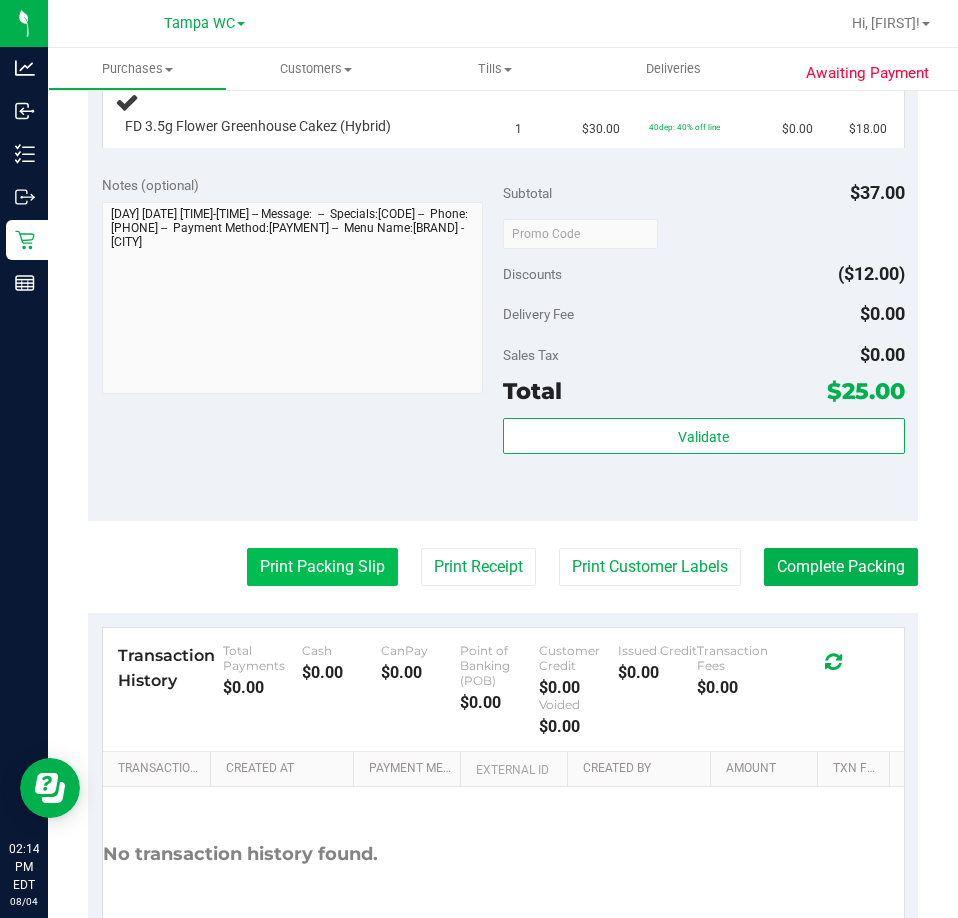 click on "Print Packing Slip" at bounding box center (322, 567) 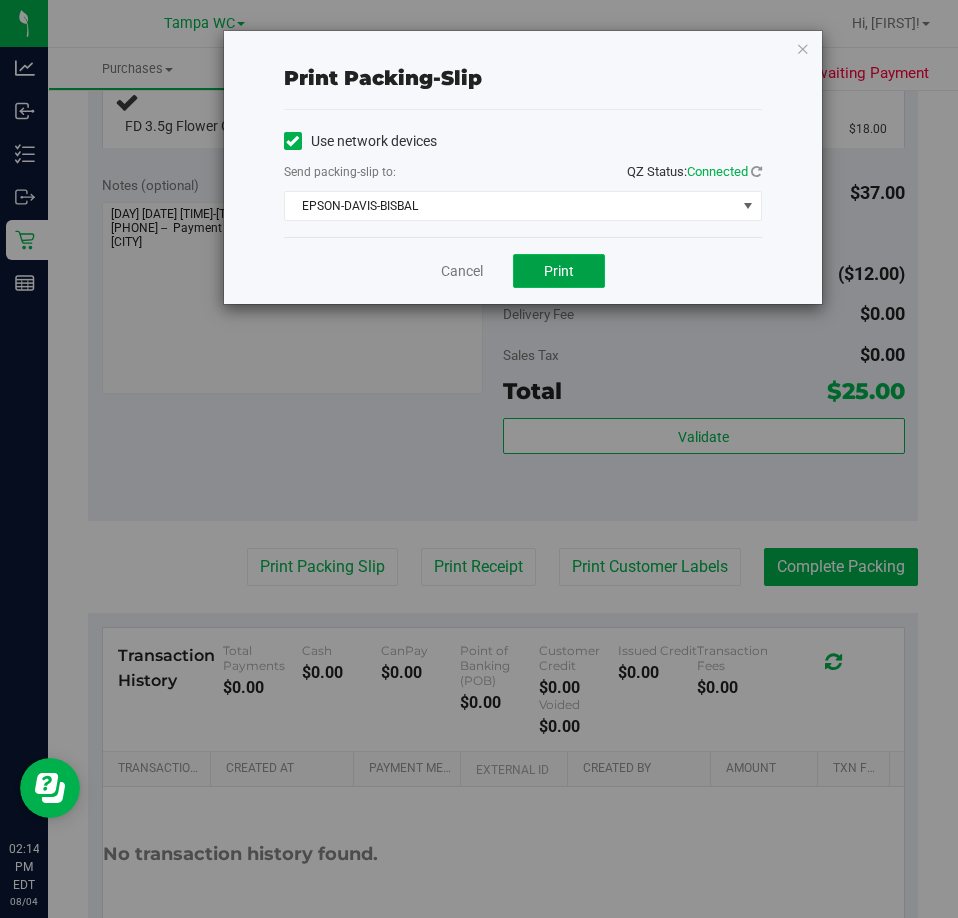 click on "Print" at bounding box center (559, 271) 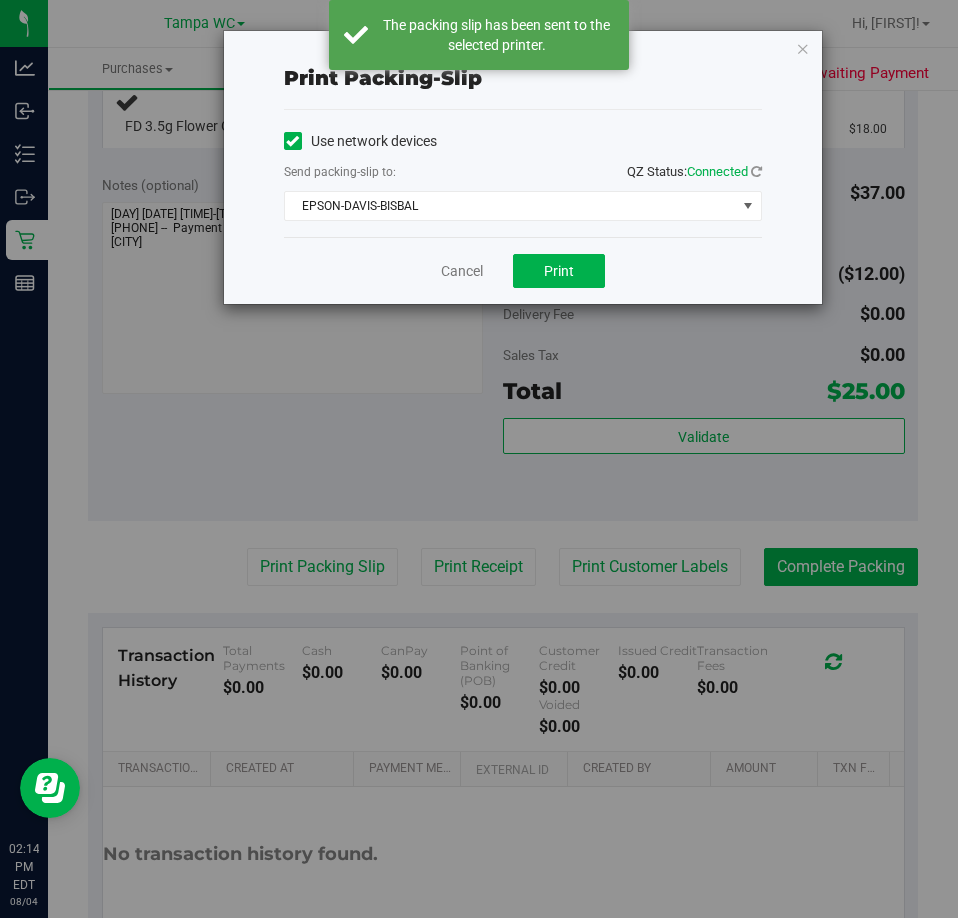 click on "Use network devices
Send packing-slip to:
QZ Status:   Connected
[PRINTER] Choose printer [PRINTER] [PRINTER] [PRINTER] [PRINTER] [PRINTER] TEST ONLY DO NOT USE" at bounding box center [523, 173] 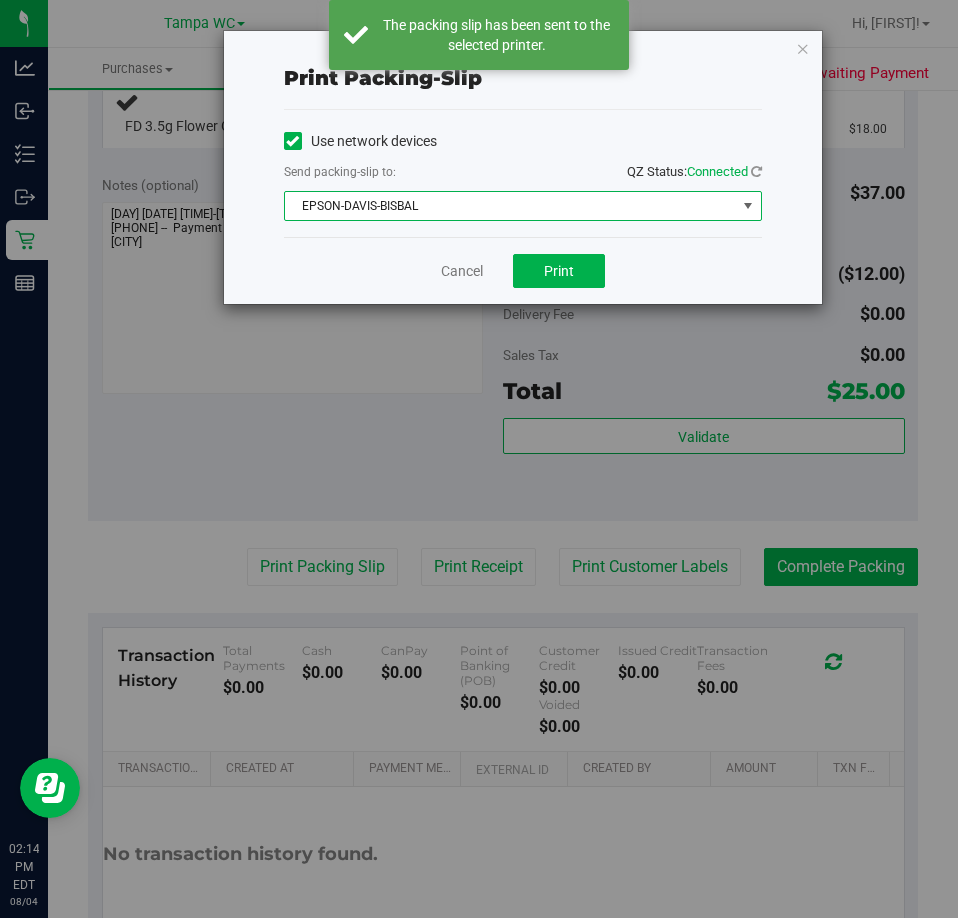 click on "EPSON-DAVIS-BISBAL" at bounding box center (510, 206) 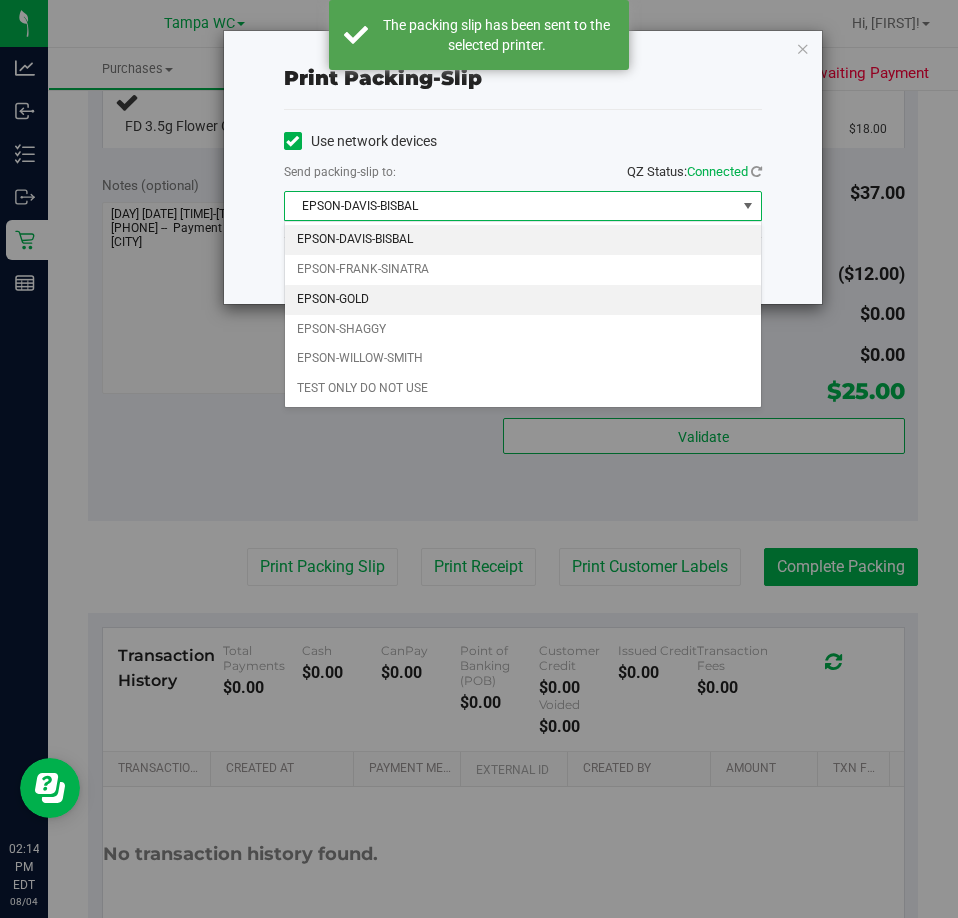 click on "EPSON-GOLD" at bounding box center [523, 300] 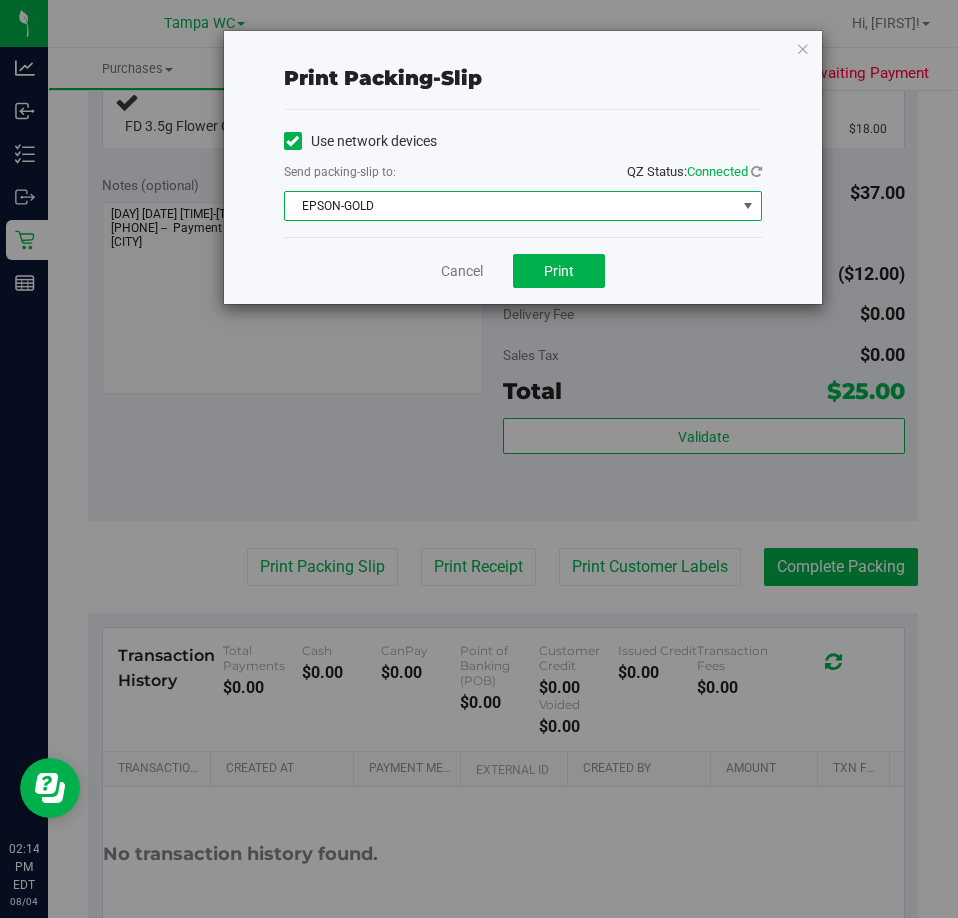 click on "Print packing-slip
Use network devices
Send packing-slip to:
QZ Status:   Connected
[PRINTER] Choose printer [PRINTER] [PRINTER] [PRINTER] [PRINTER] [PRINTER] TEST ONLY DO NOT USE
Cancel
Print" at bounding box center (523, 167) 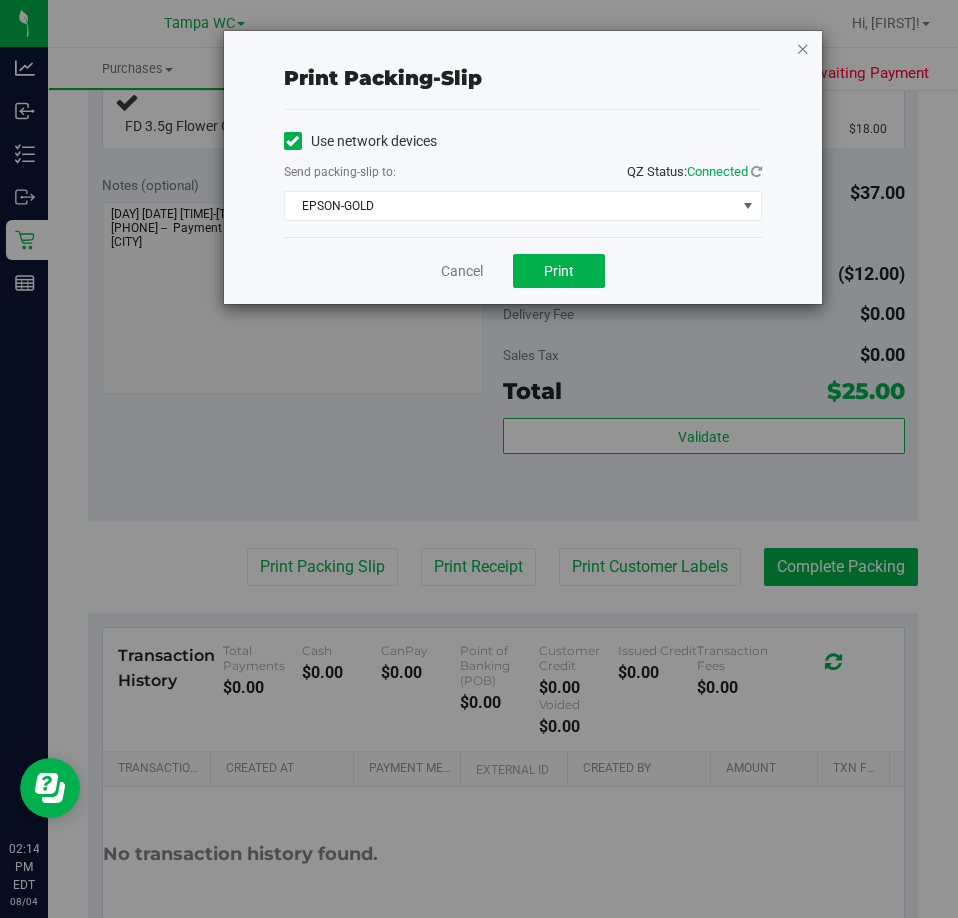 click at bounding box center [803, 48] 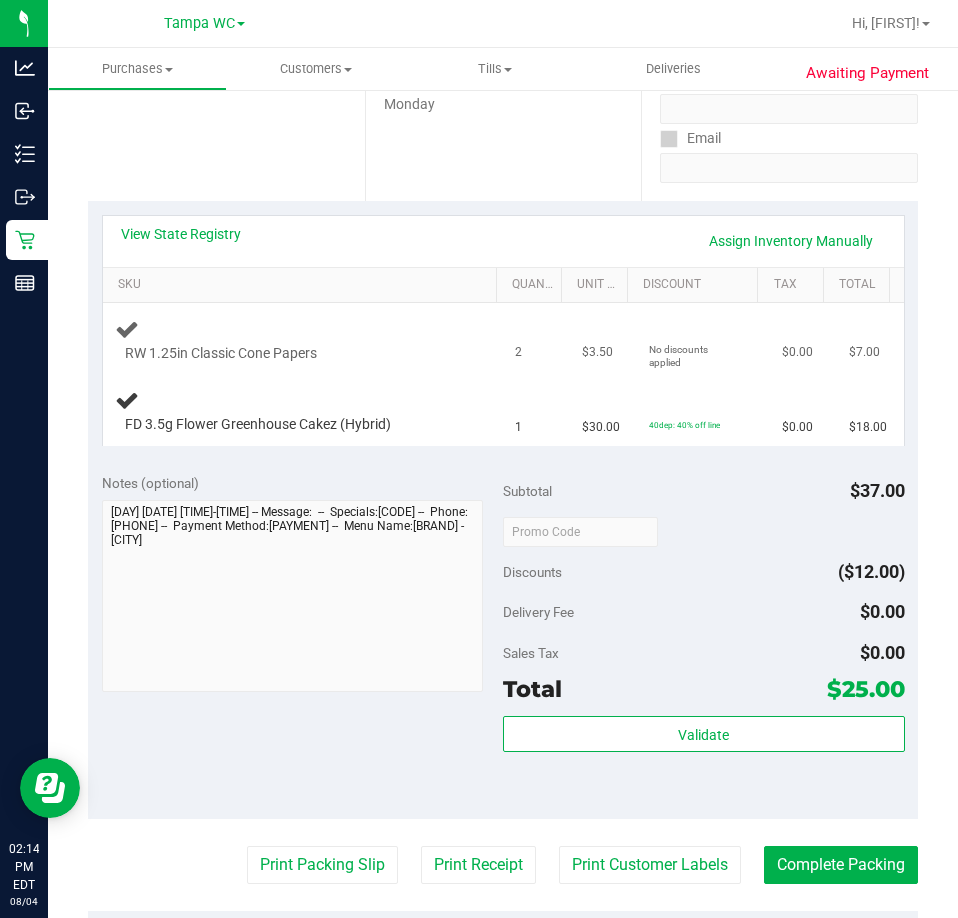 scroll, scrollTop: 344, scrollLeft: 0, axis: vertical 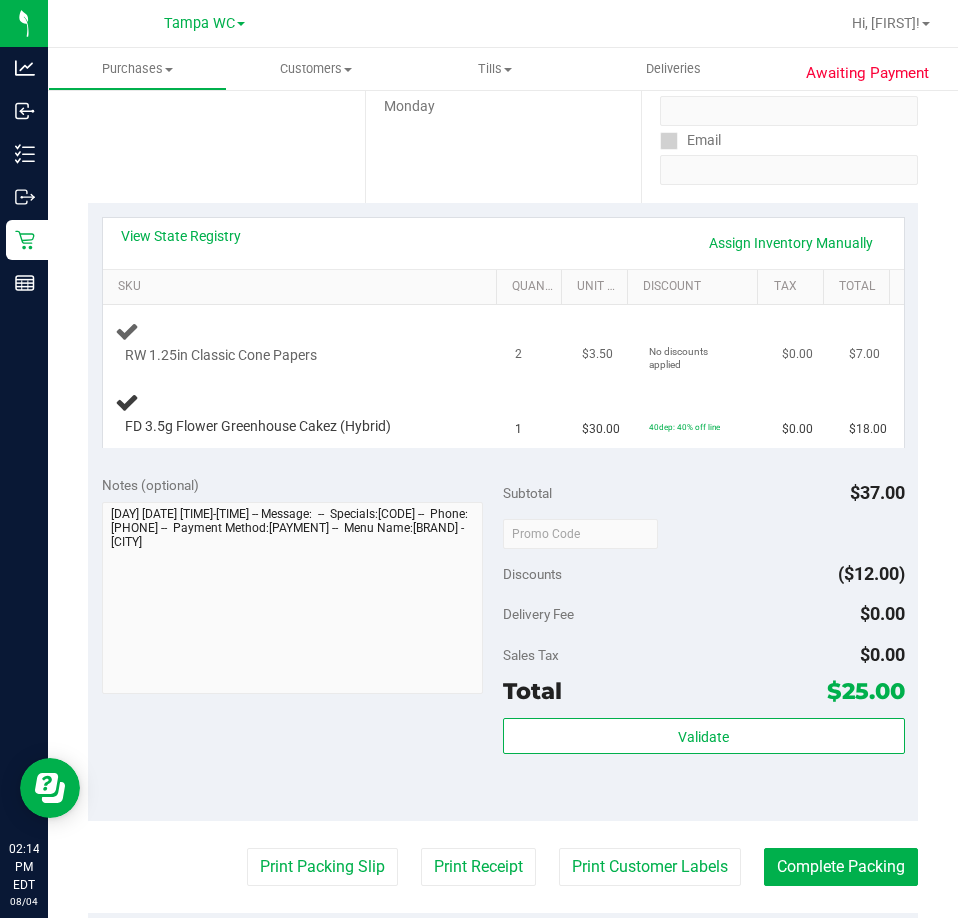 type 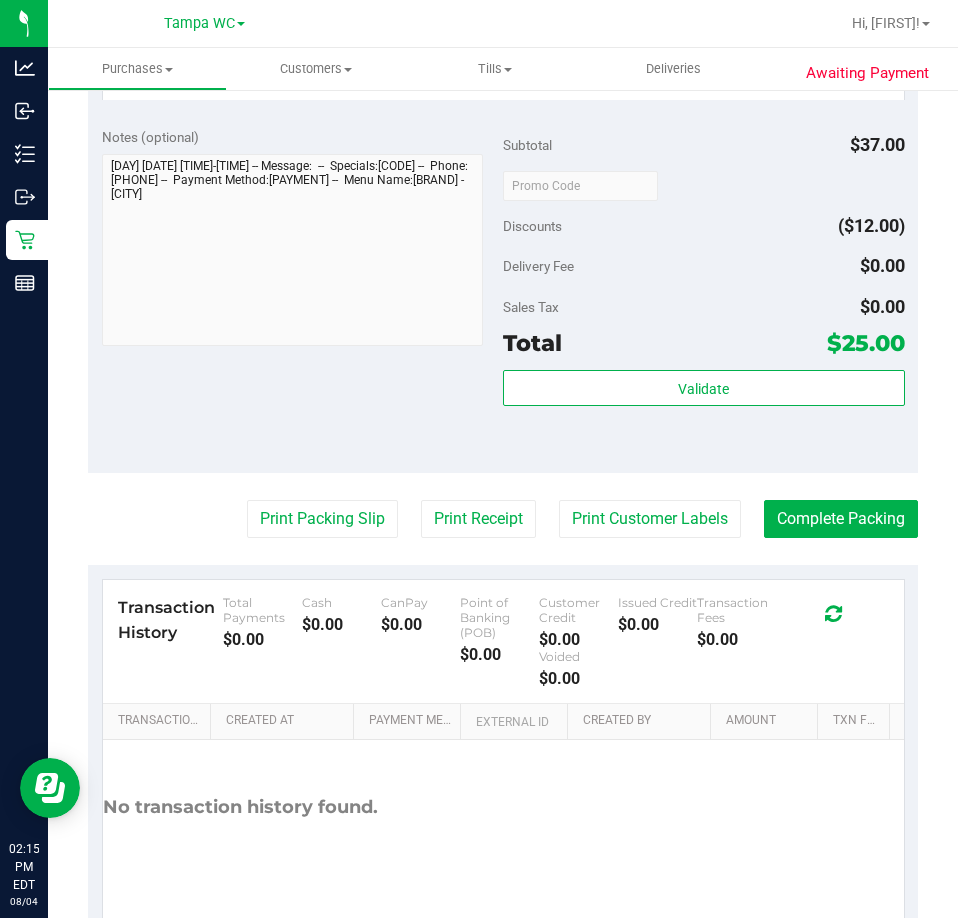 scroll, scrollTop: 844, scrollLeft: 0, axis: vertical 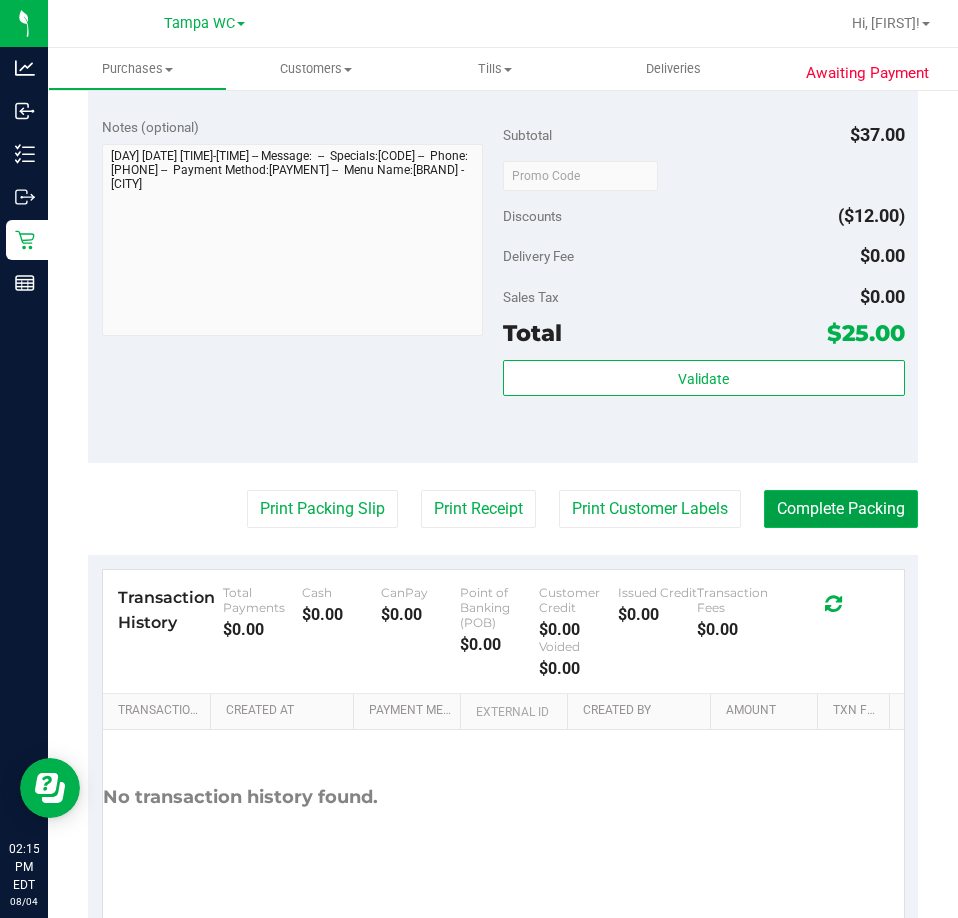 click on "Complete Packing" at bounding box center [841, 509] 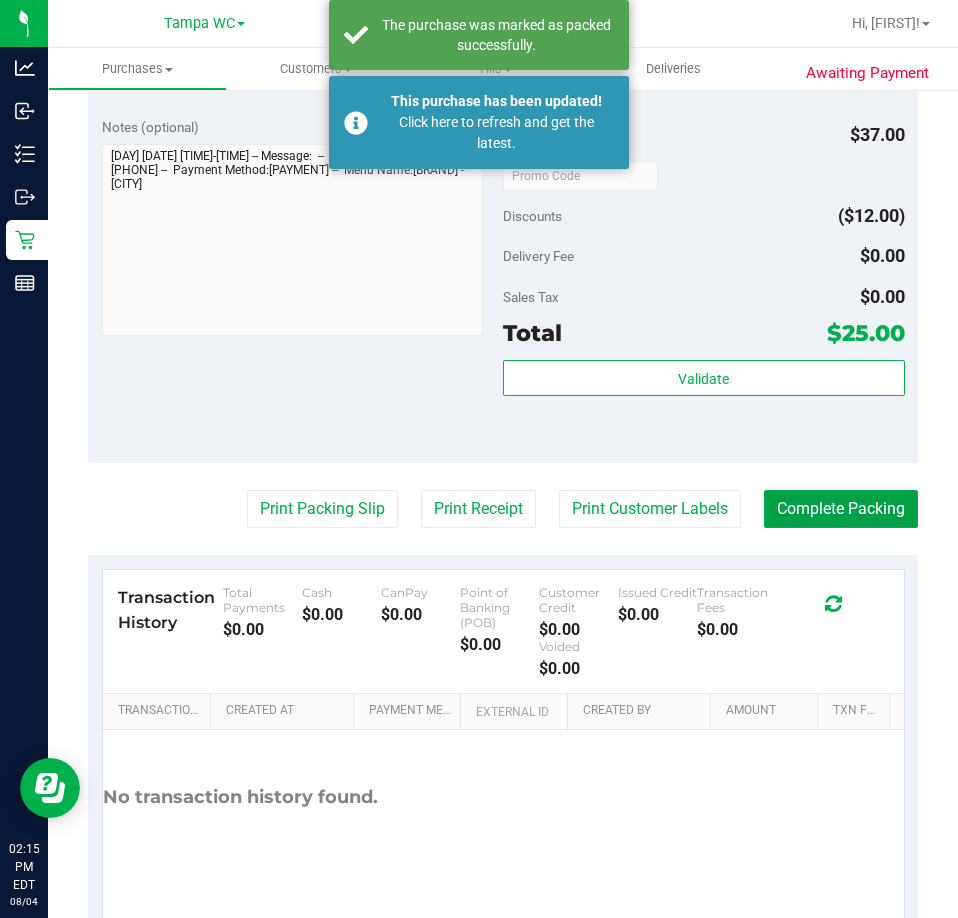 type 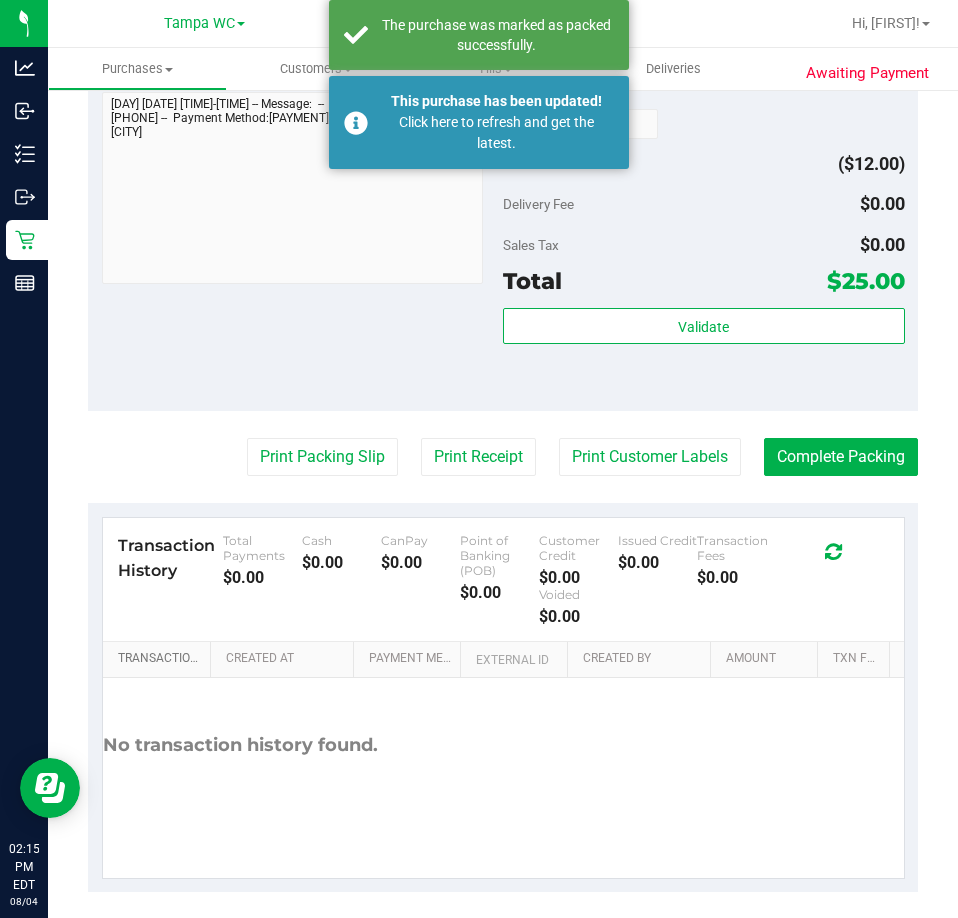 scroll, scrollTop: 902, scrollLeft: 0, axis: vertical 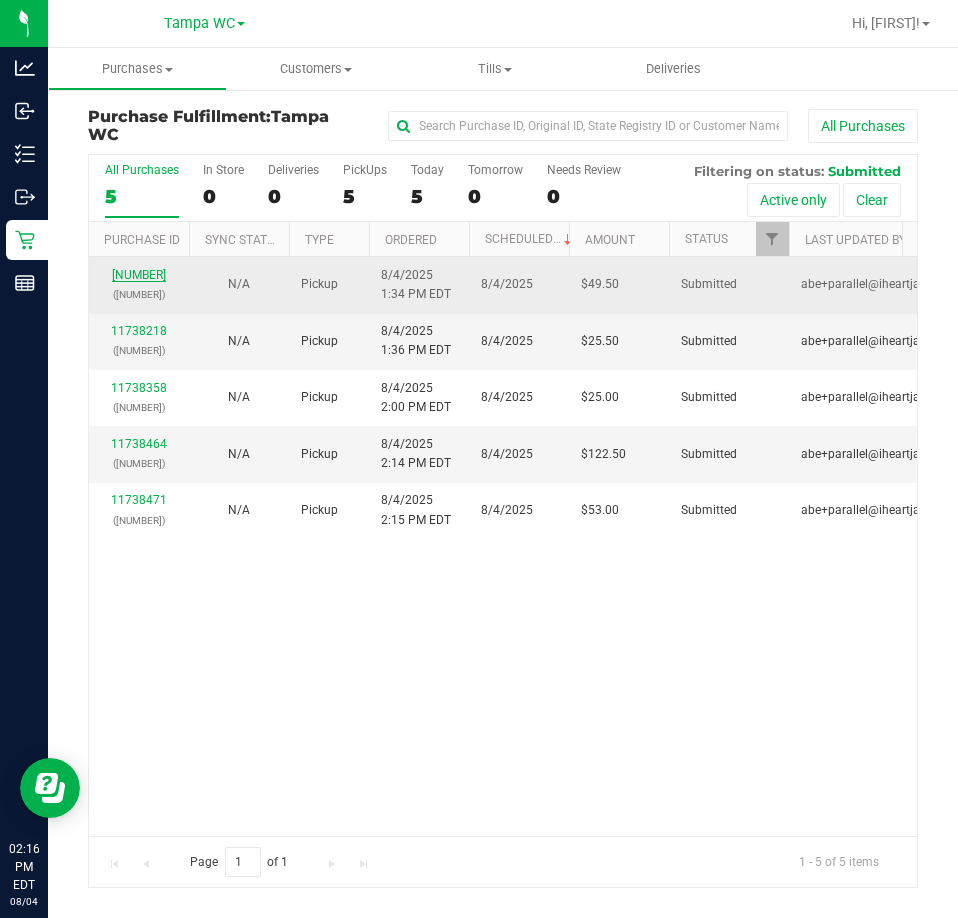 click on "[NUMBER]" at bounding box center [139, 275] 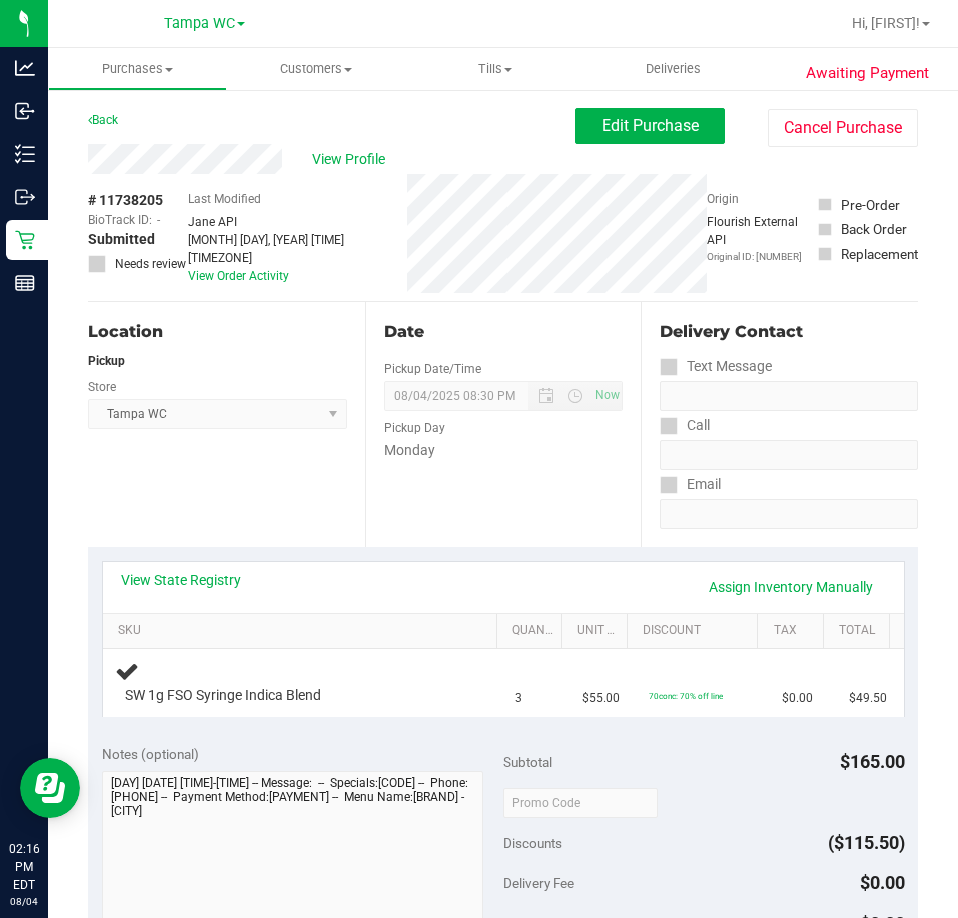 scroll, scrollTop: 200, scrollLeft: 0, axis: vertical 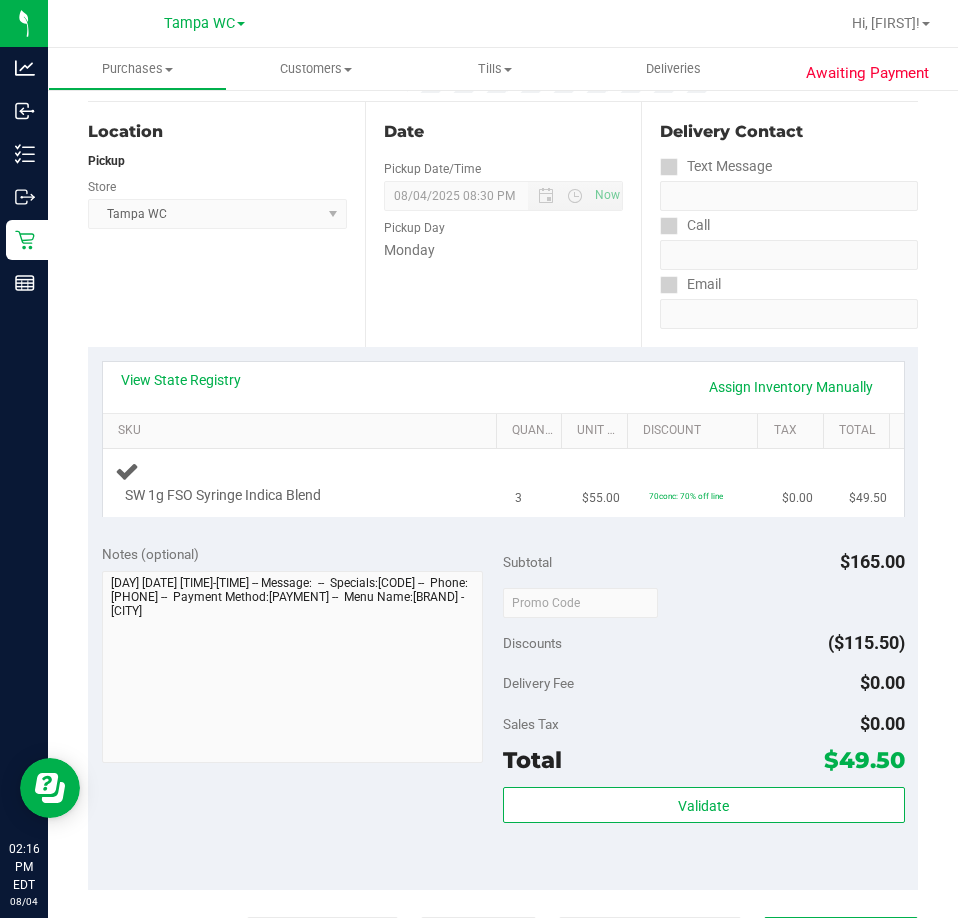 click on "3" at bounding box center [536, 482] 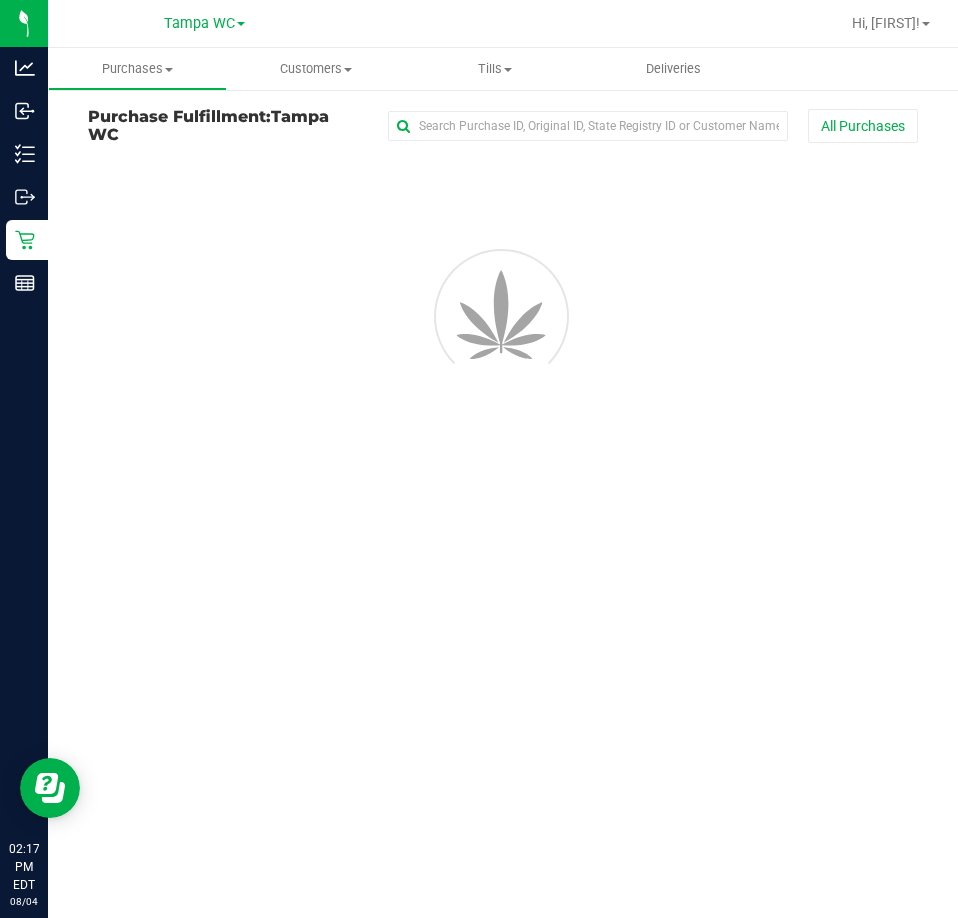 scroll, scrollTop: 0, scrollLeft: 0, axis: both 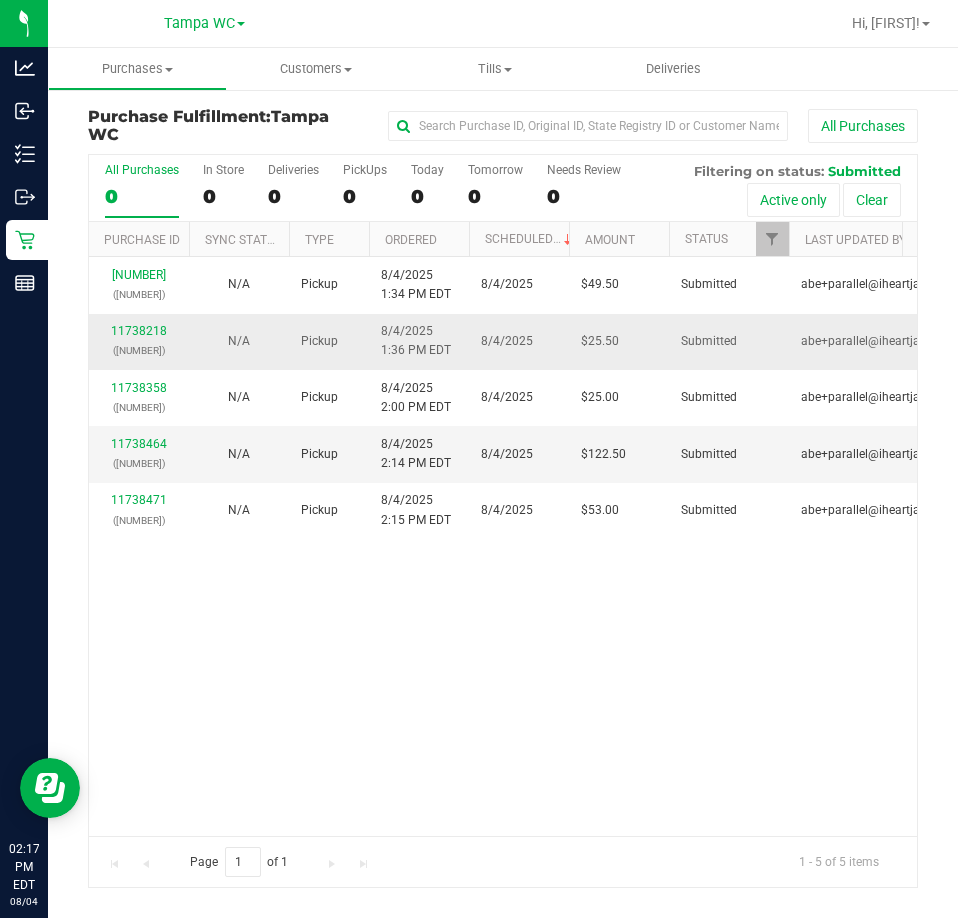 click on "([NUMBER])" at bounding box center (139, 350) 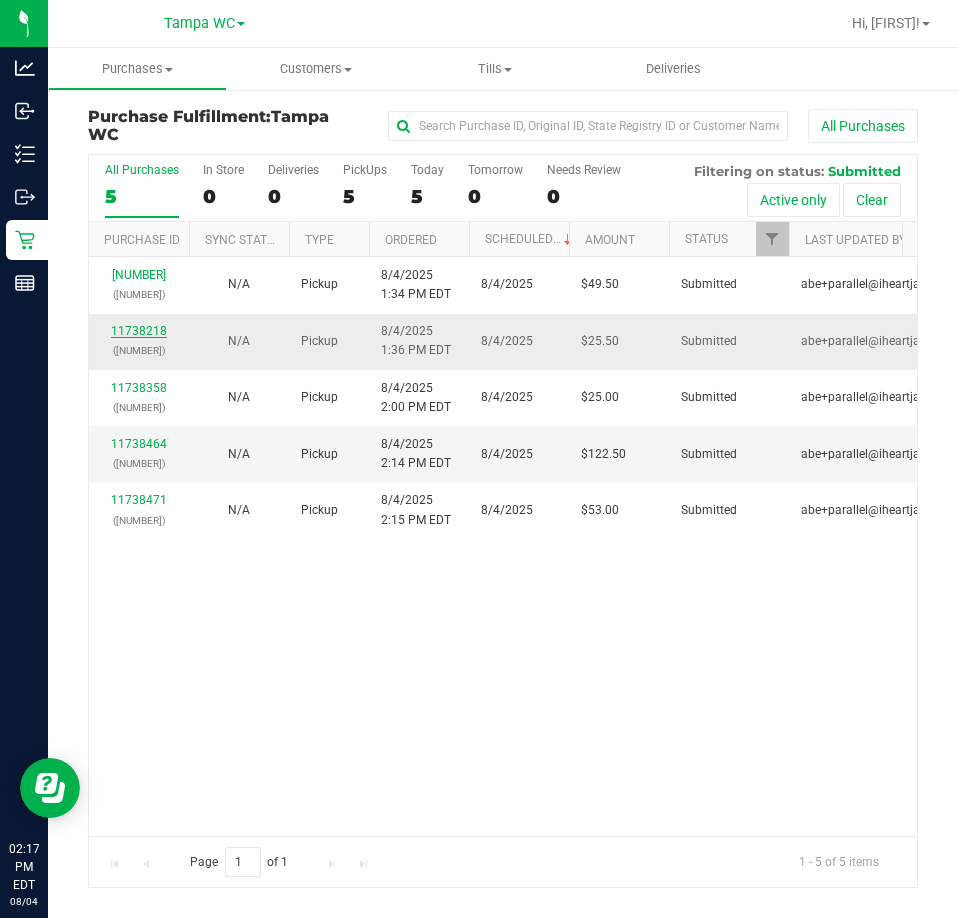 click on "11738218" at bounding box center [139, 331] 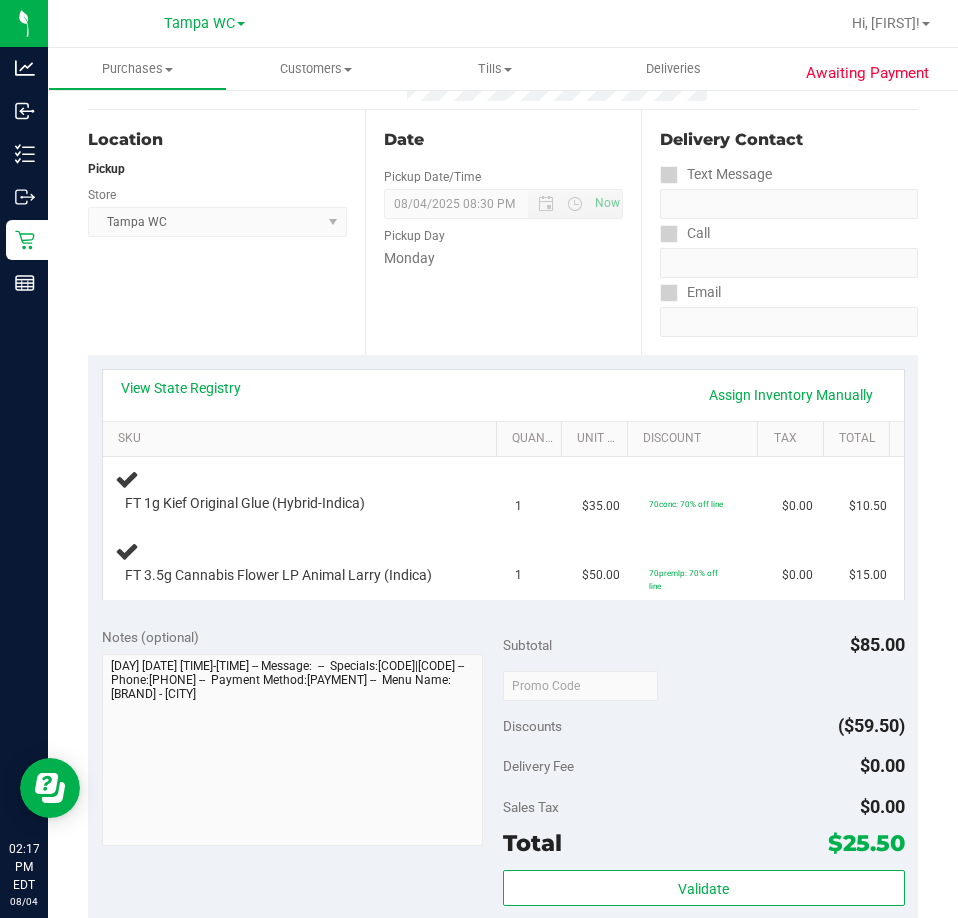 scroll, scrollTop: 200, scrollLeft: 0, axis: vertical 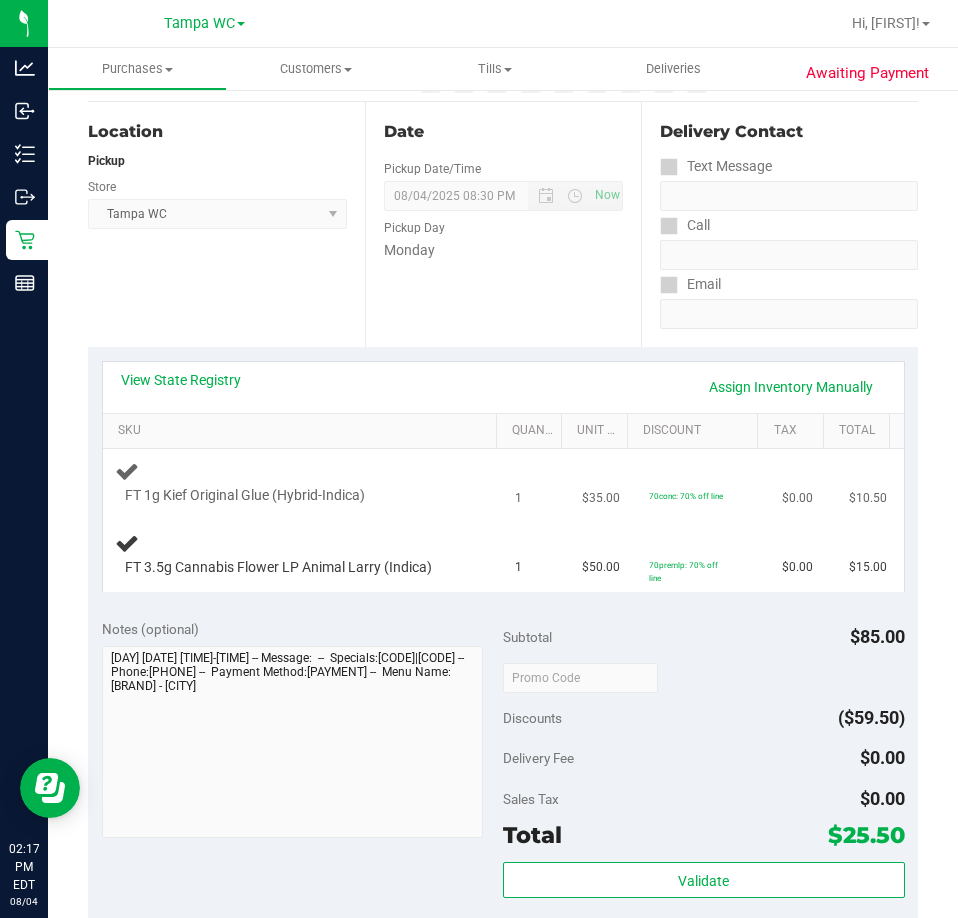 click on "FT 1g Kief Original Glue (Hybrid-Indica)" at bounding box center (289, 496) 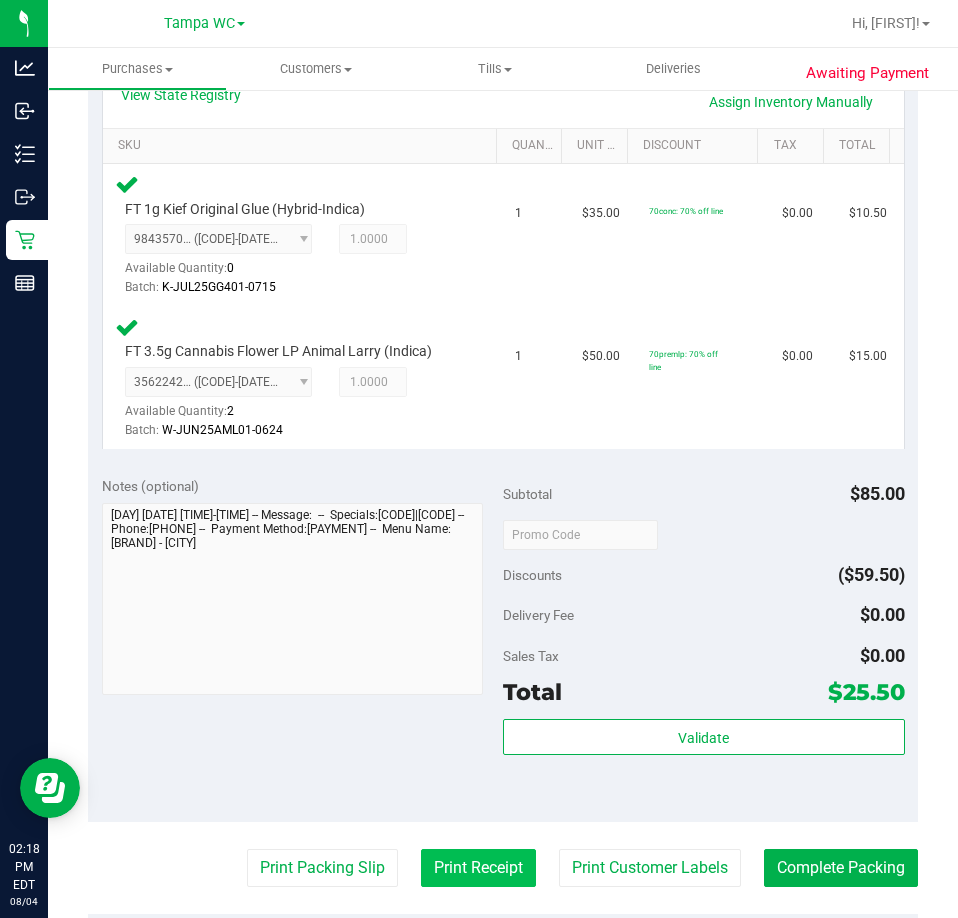 scroll, scrollTop: 700, scrollLeft: 0, axis: vertical 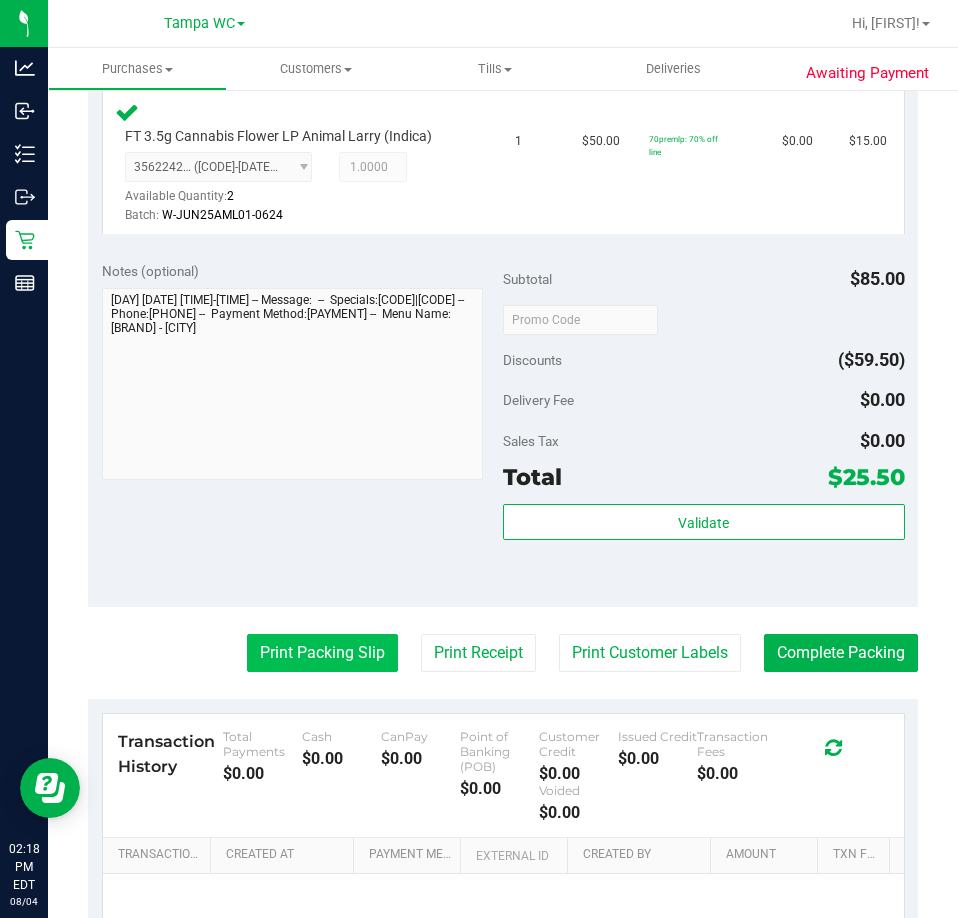 click on "Print Packing Slip" at bounding box center (322, 653) 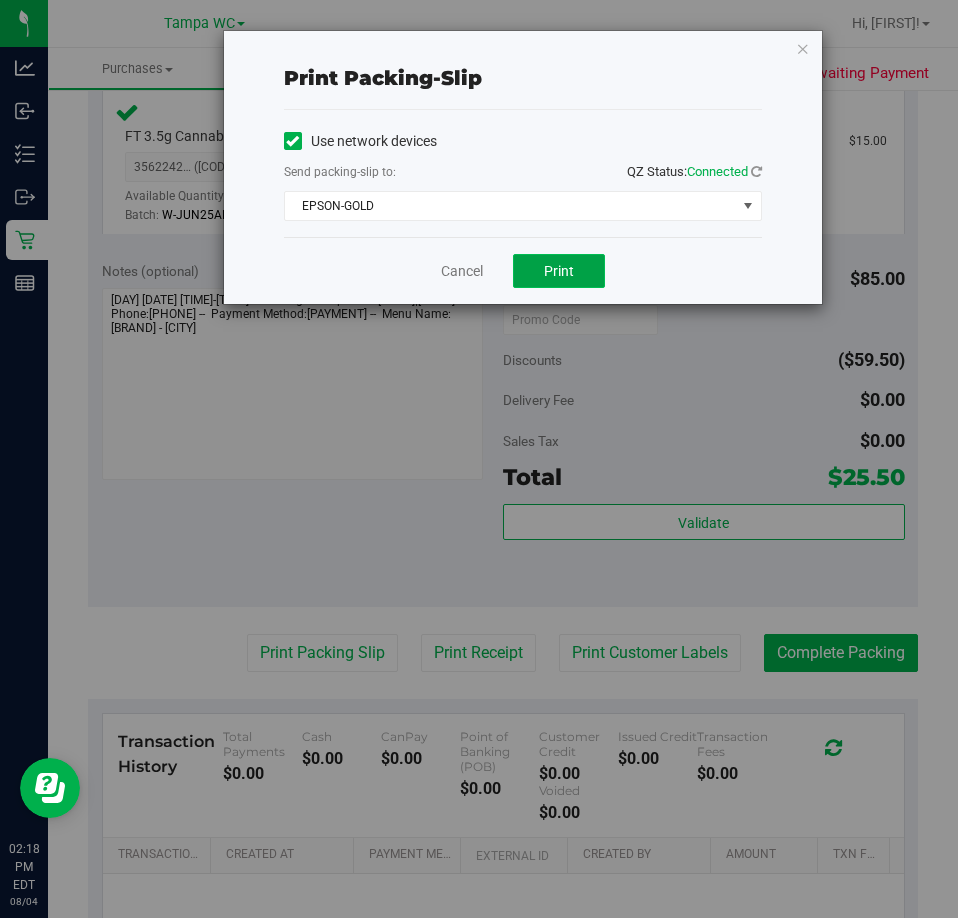 click on "Print" at bounding box center [559, 271] 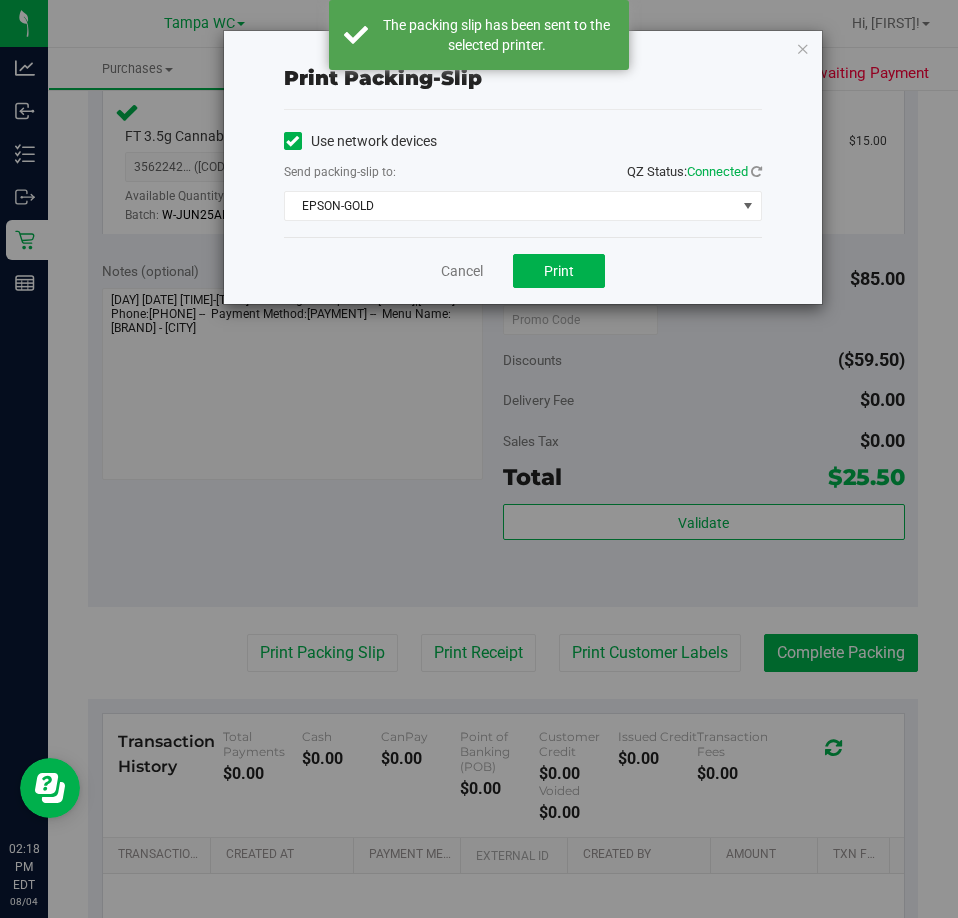 click at bounding box center (803, 48) 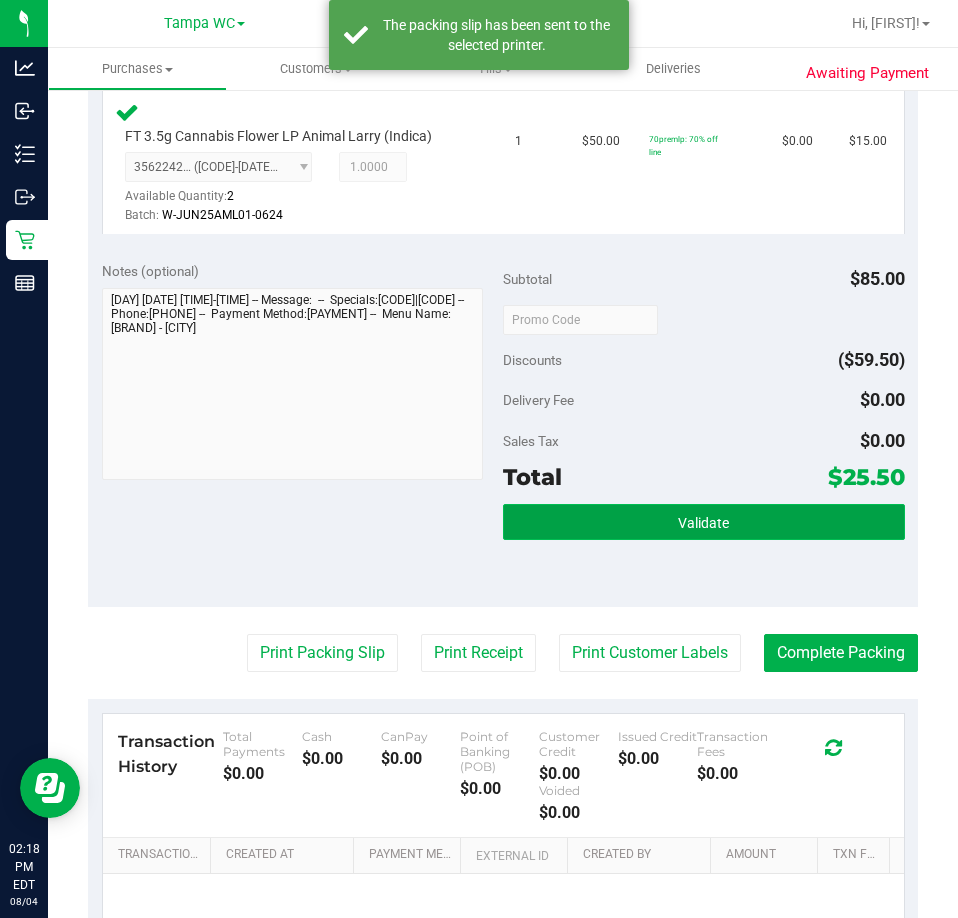 click on "Validate" at bounding box center (704, 522) 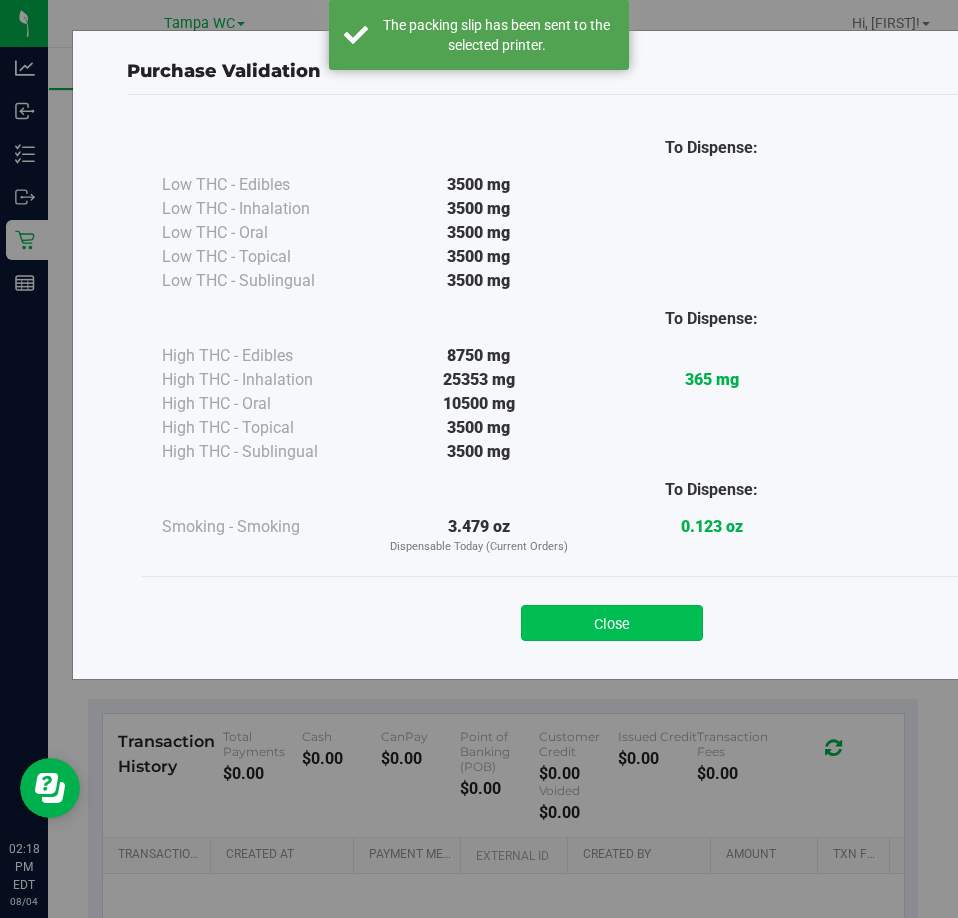 click on "Close" at bounding box center (612, 623) 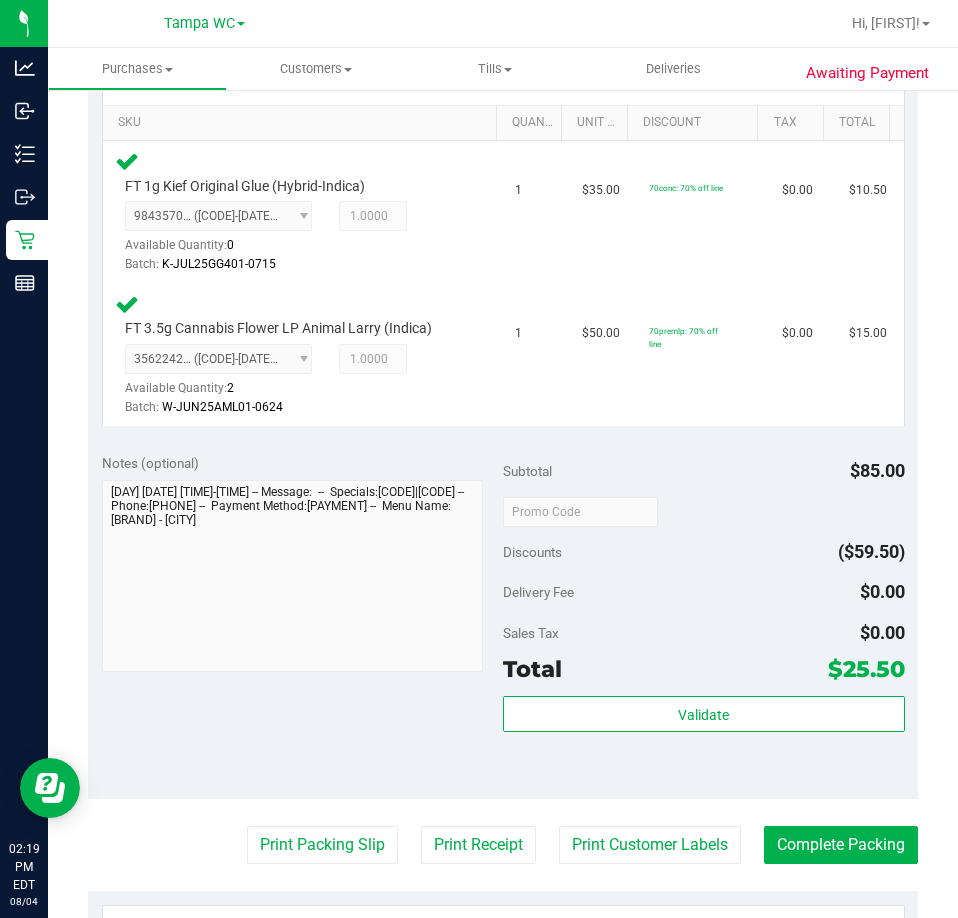 scroll, scrollTop: 500, scrollLeft: 0, axis: vertical 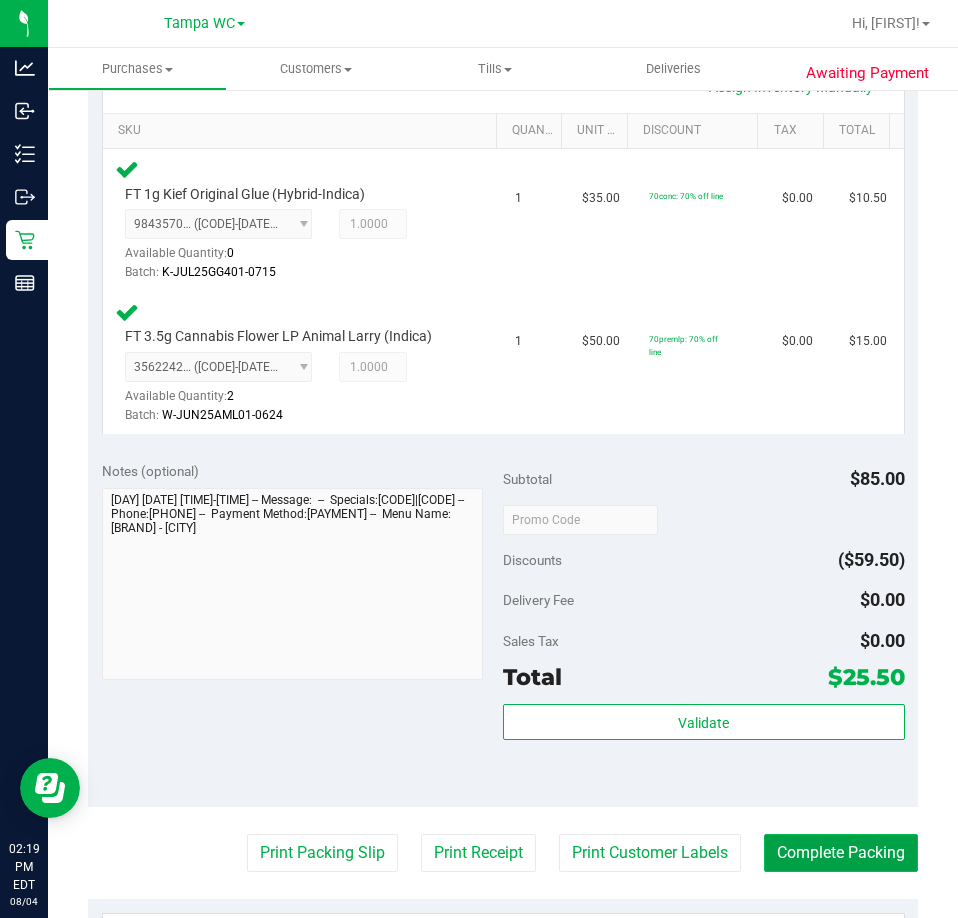 click on "Complete Packing" at bounding box center [841, 853] 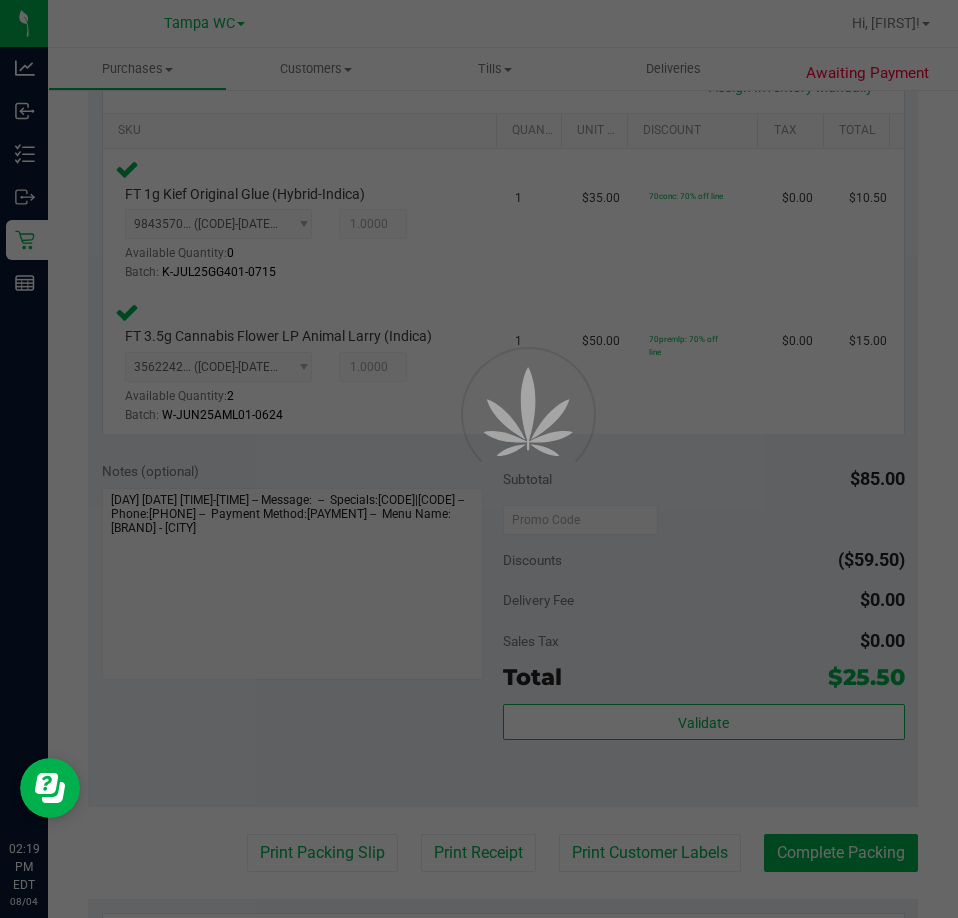 scroll, scrollTop: 0, scrollLeft: 0, axis: both 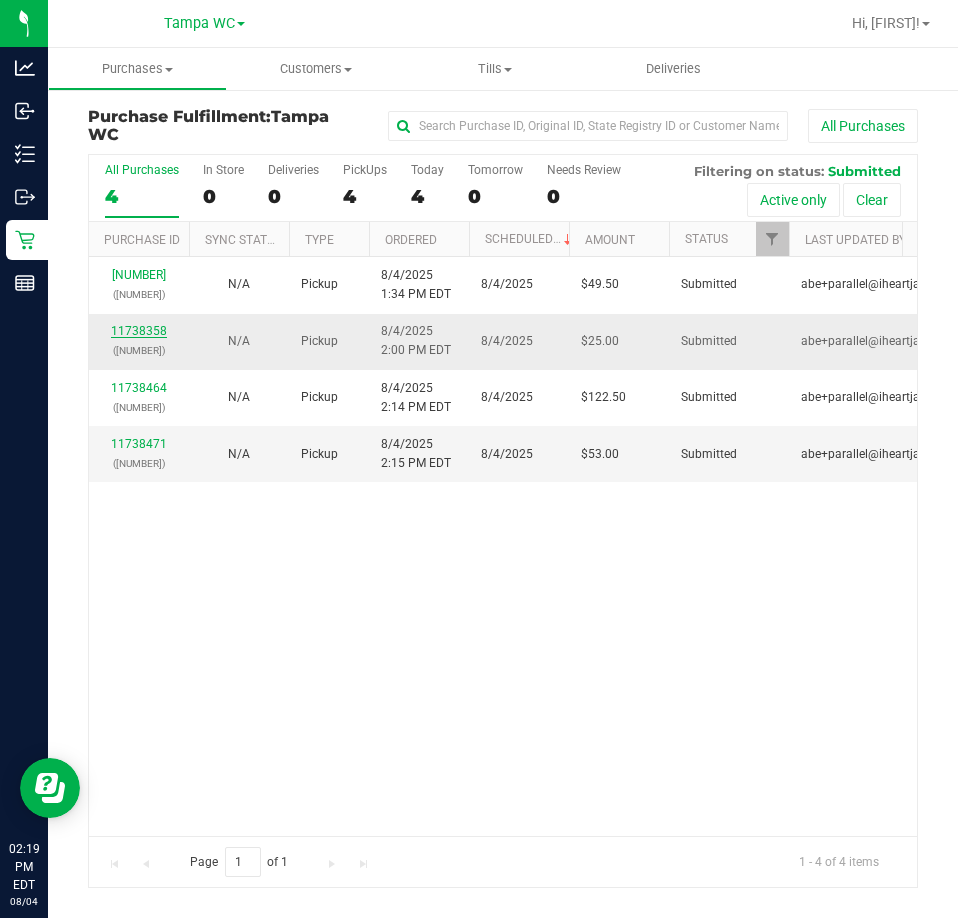 click on "11738358" at bounding box center [139, 331] 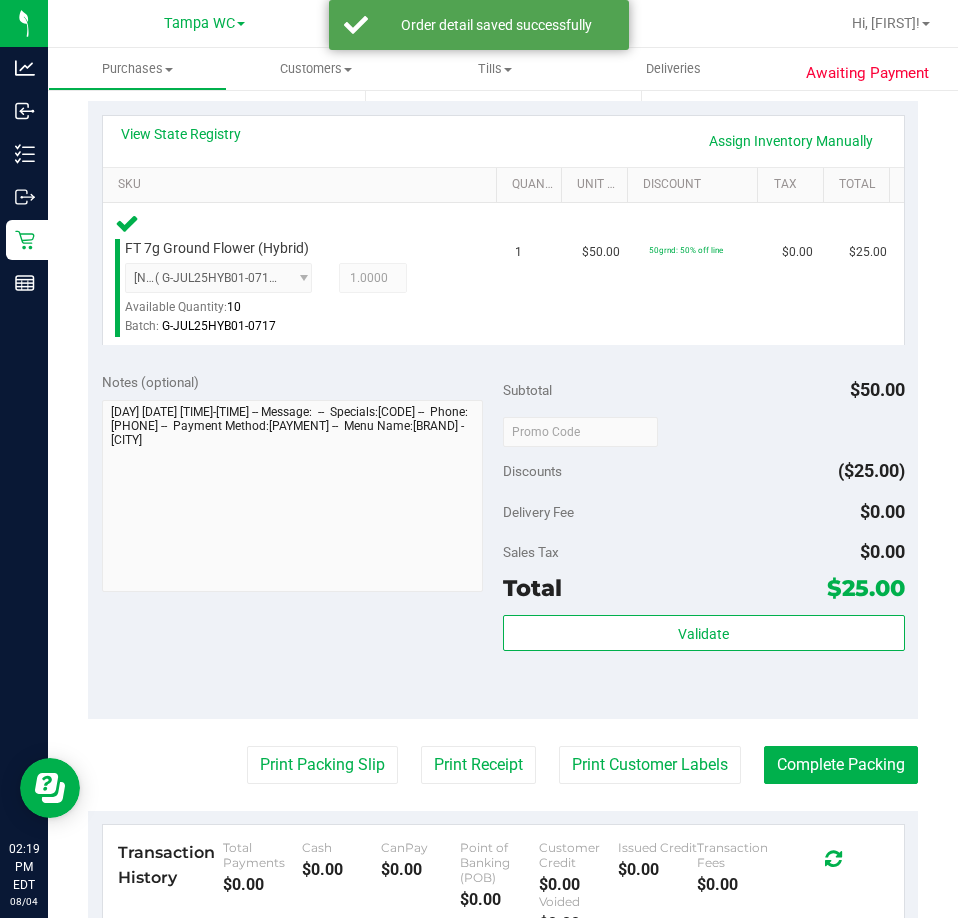 scroll, scrollTop: 760, scrollLeft: 0, axis: vertical 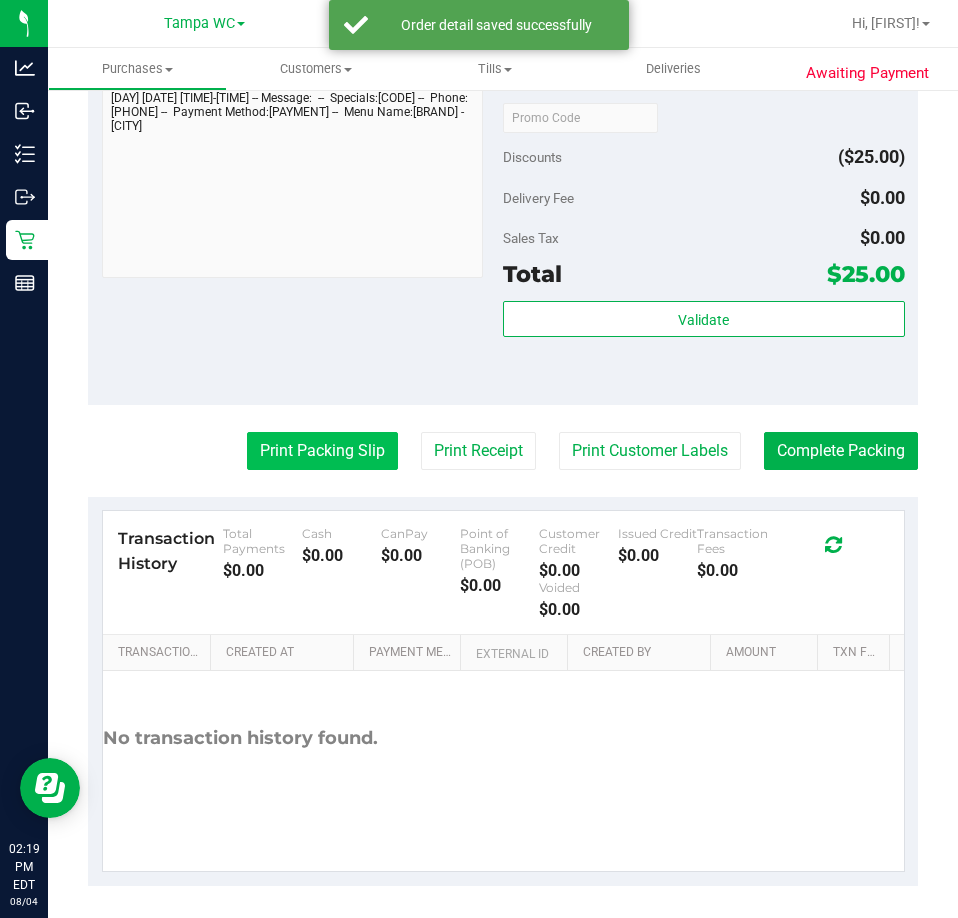 click on "Print Packing Slip" at bounding box center [322, 451] 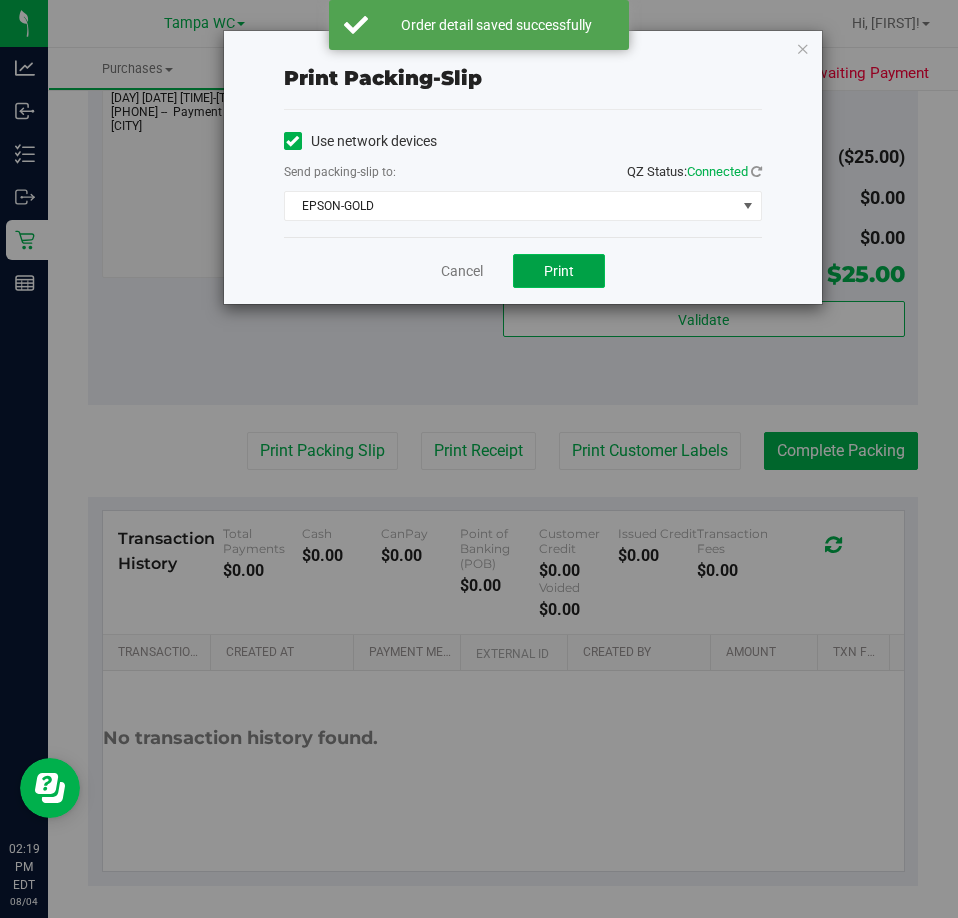 click on "Print" at bounding box center [559, 271] 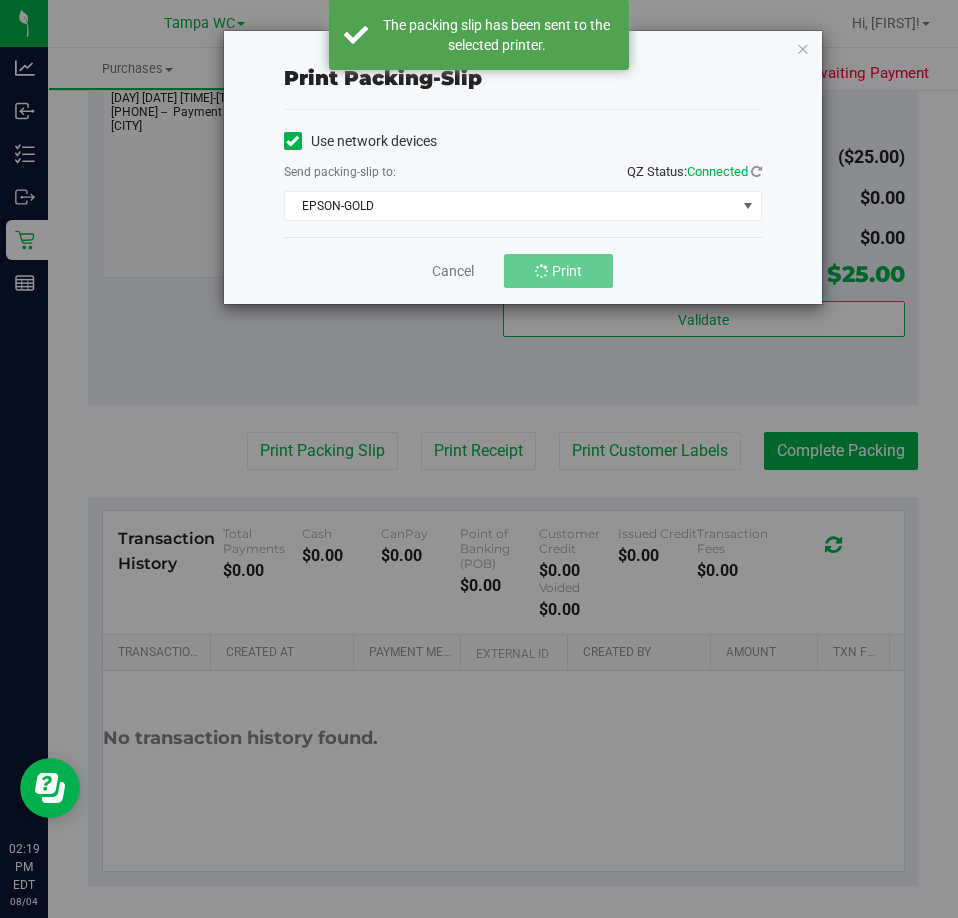 drag, startPoint x: 818, startPoint y: 436, endPoint x: 873, endPoint y: 275, distance: 170.13524 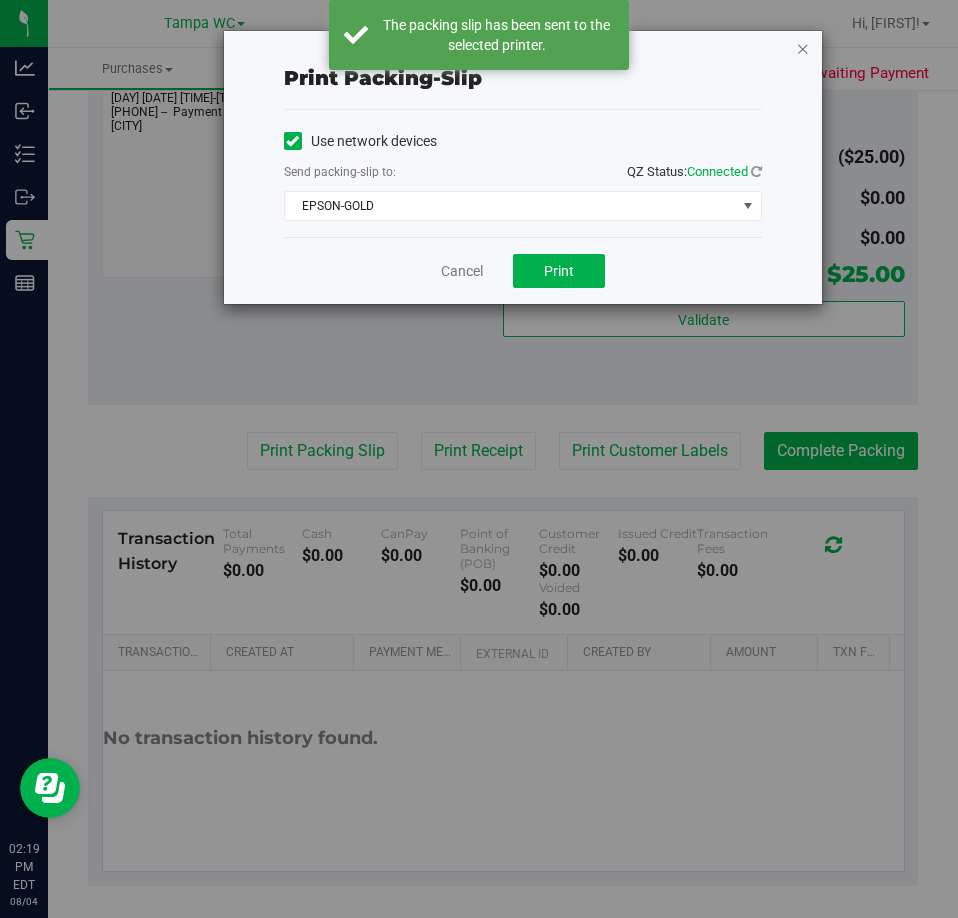 drag, startPoint x: 794, startPoint y: 50, endPoint x: 808, endPoint y: 52, distance: 14.142136 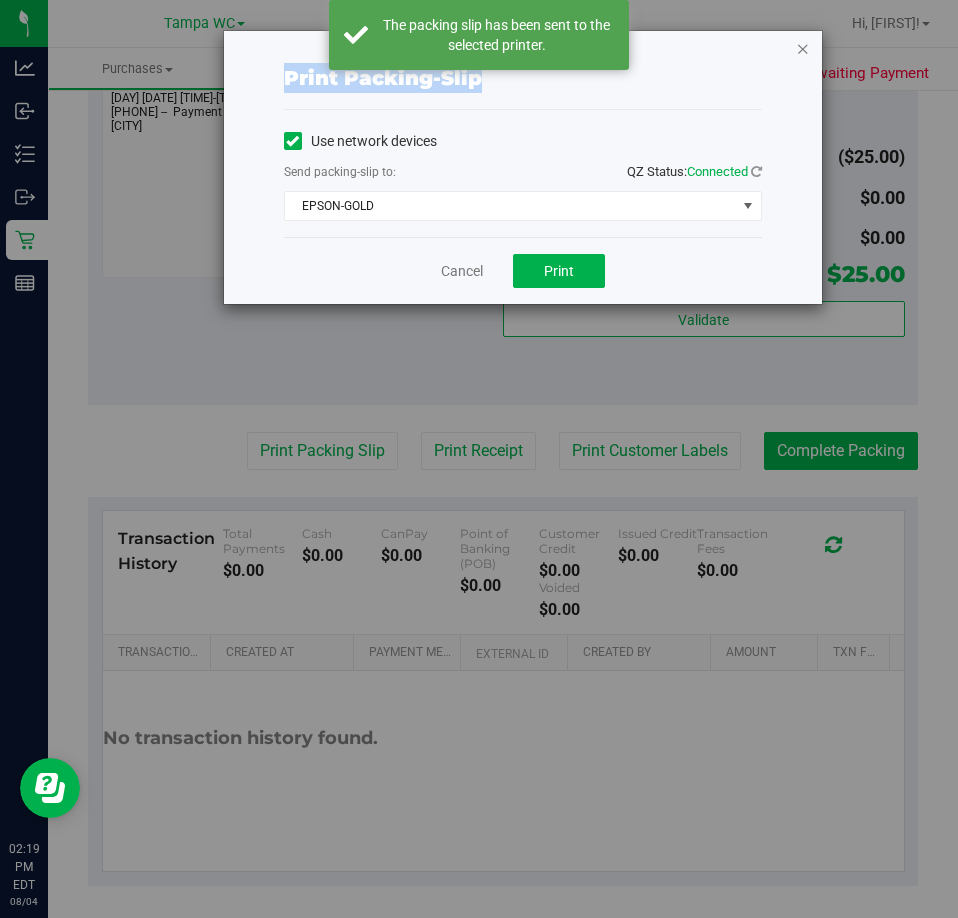 click at bounding box center (803, 48) 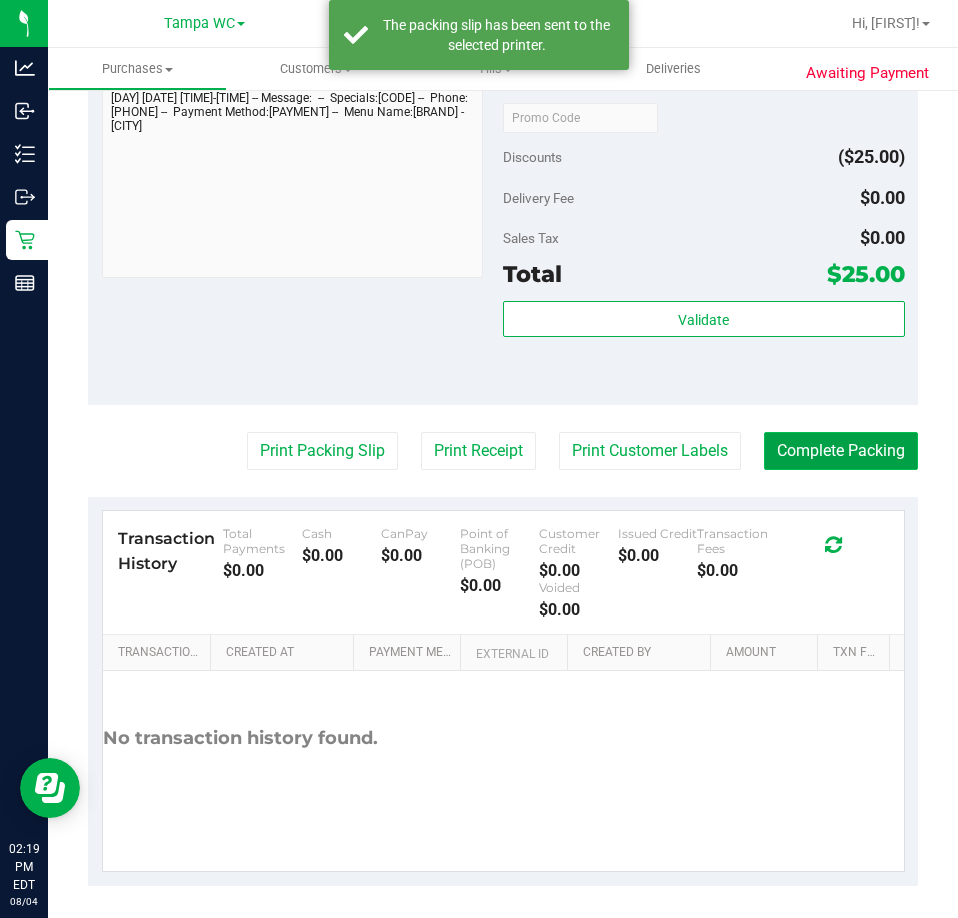 click on "Complete Packing" at bounding box center [841, 451] 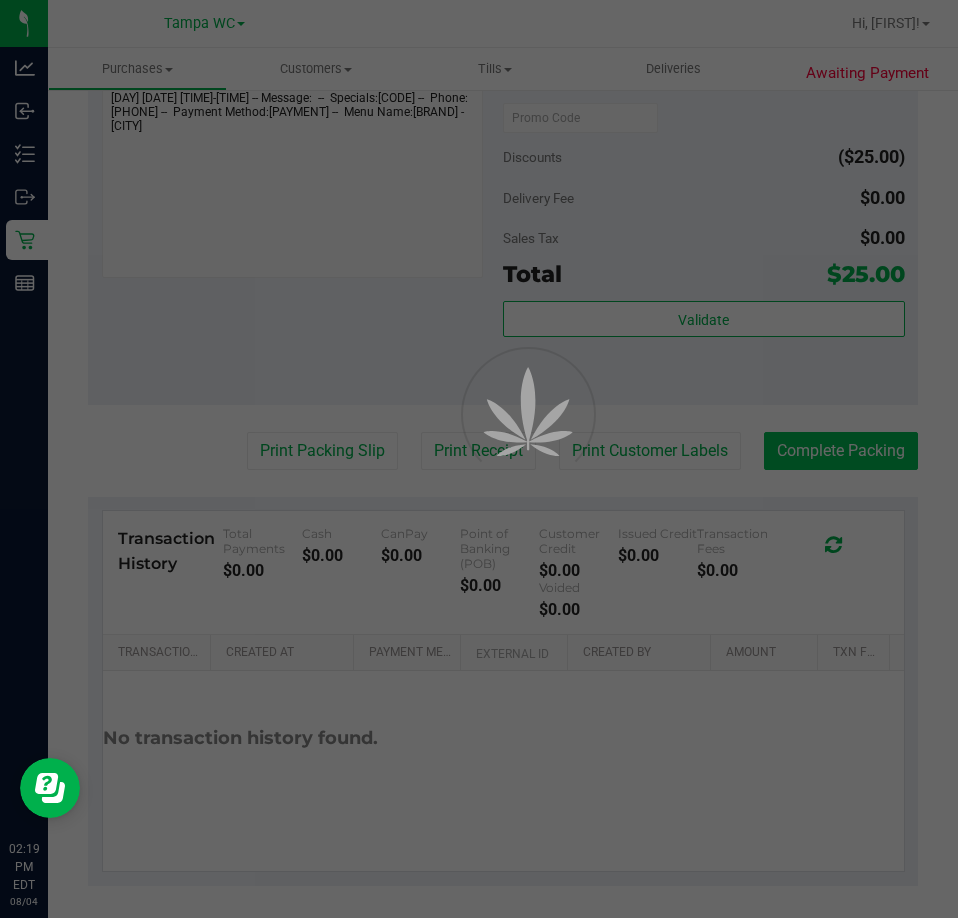 scroll, scrollTop: 0, scrollLeft: 0, axis: both 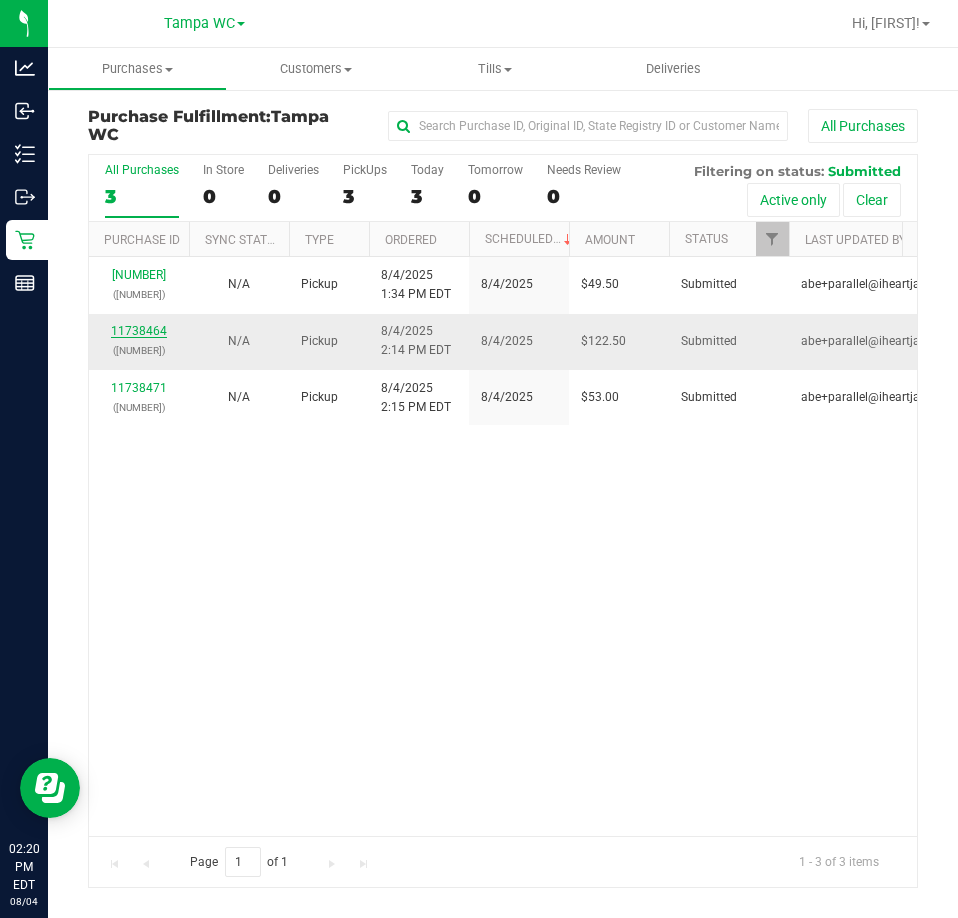 click on "11738464" at bounding box center (139, 331) 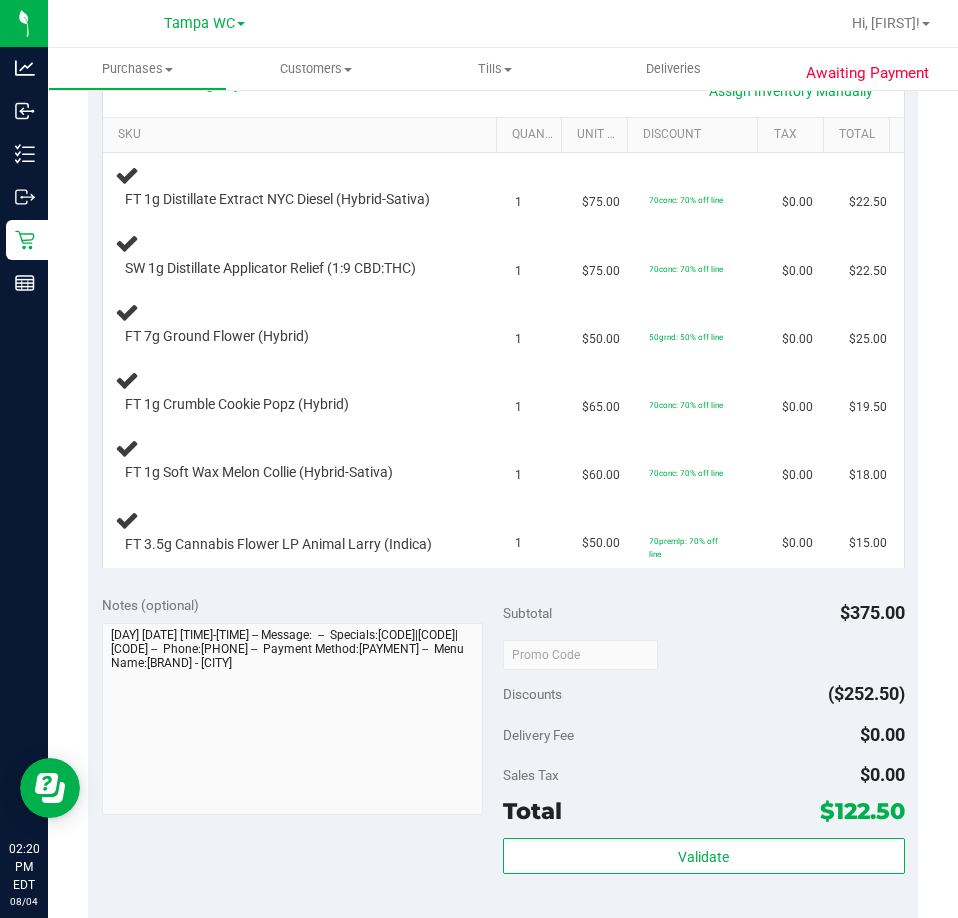 scroll, scrollTop: 800, scrollLeft: 0, axis: vertical 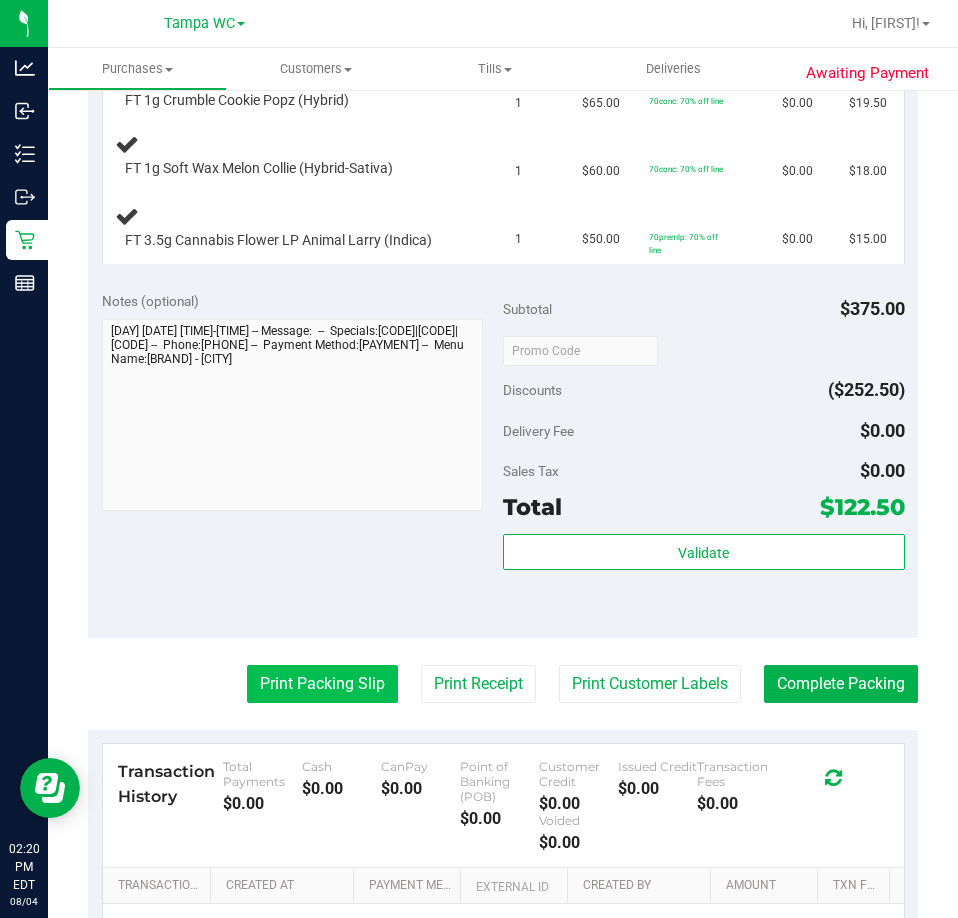 click on "Print Packing Slip" at bounding box center (322, 684) 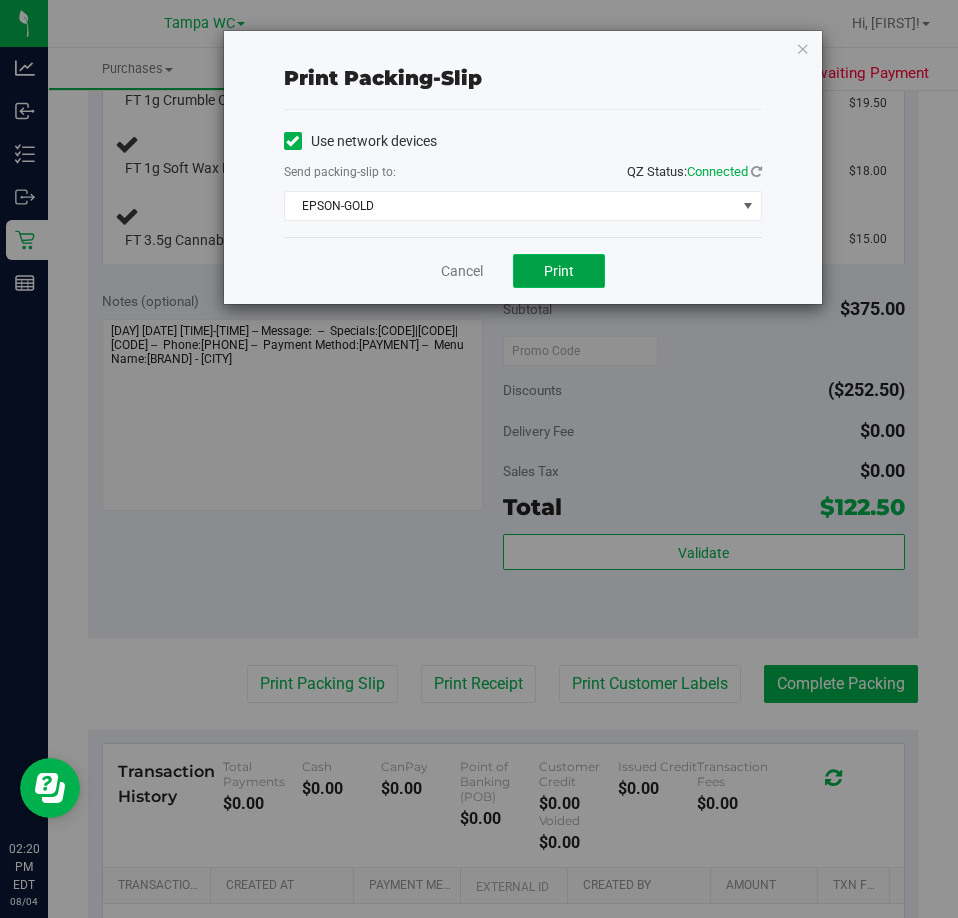 click on "Print" at bounding box center (559, 271) 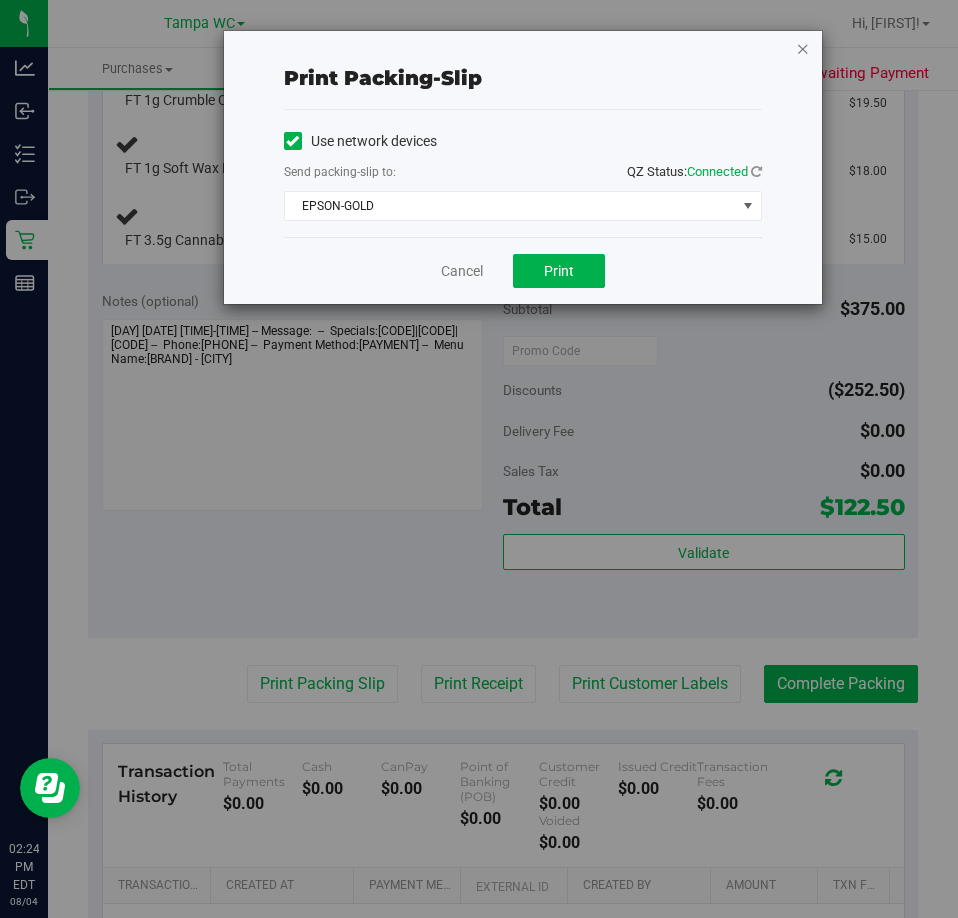 click at bounding box center (803, 48) 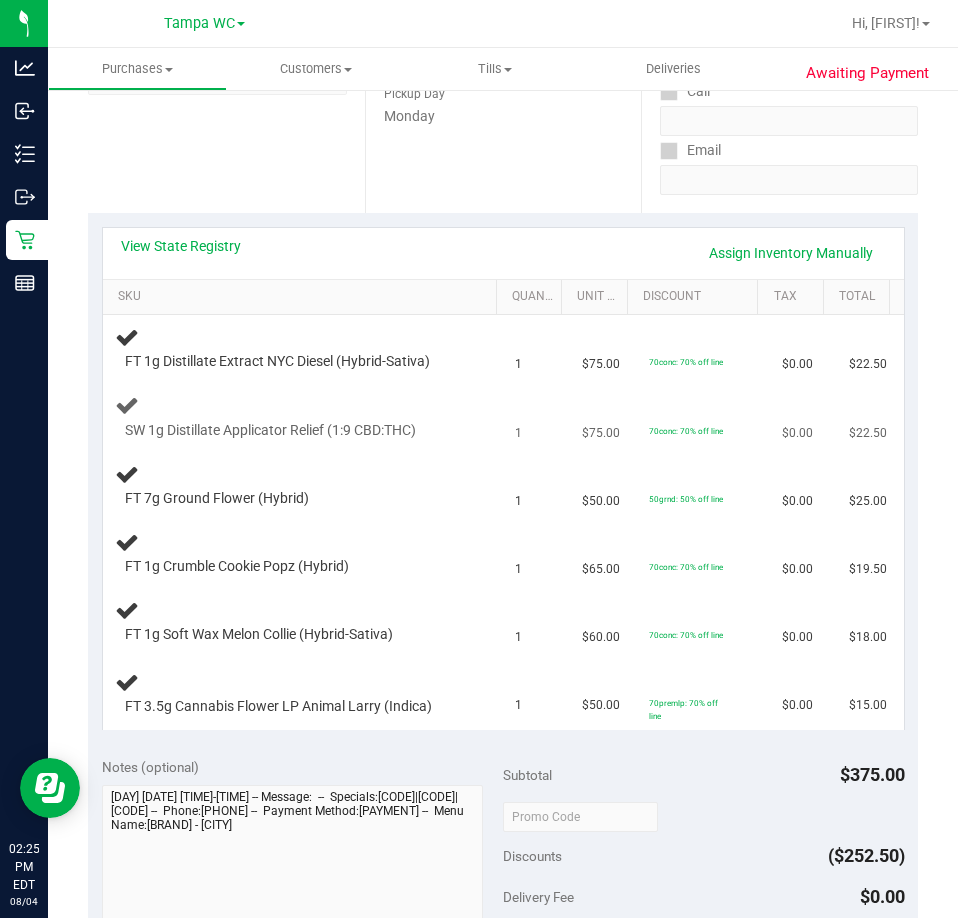 scroll, scrollTop: 300, scrollLeft: 0, axis: vertical 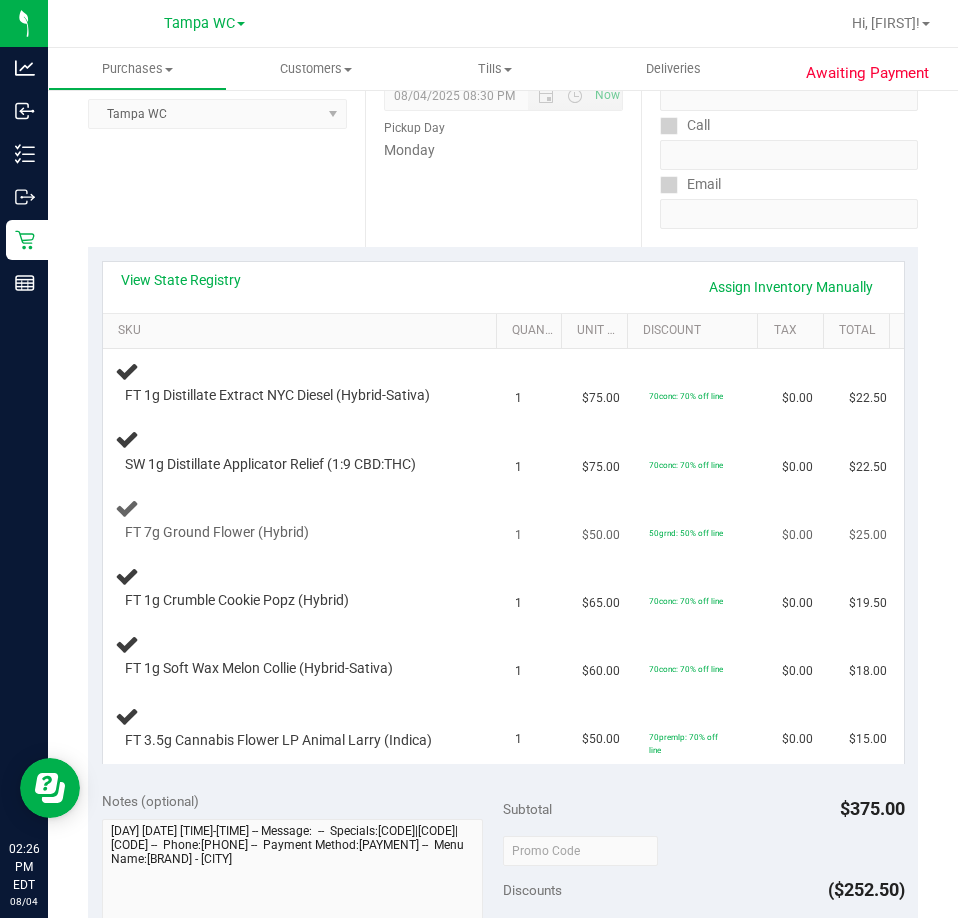 click on "1" at bounding box center (536, 520) 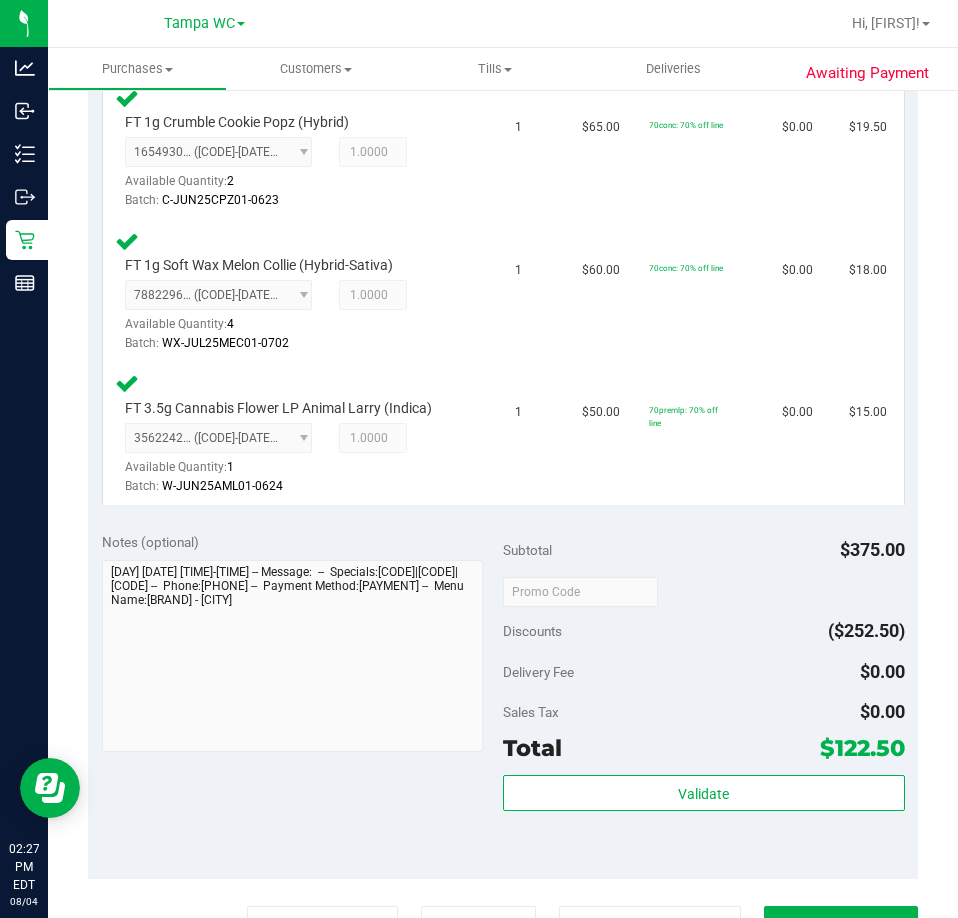 scroll, scrollTop: 1300, scrollLeft: 0, axis: vertical 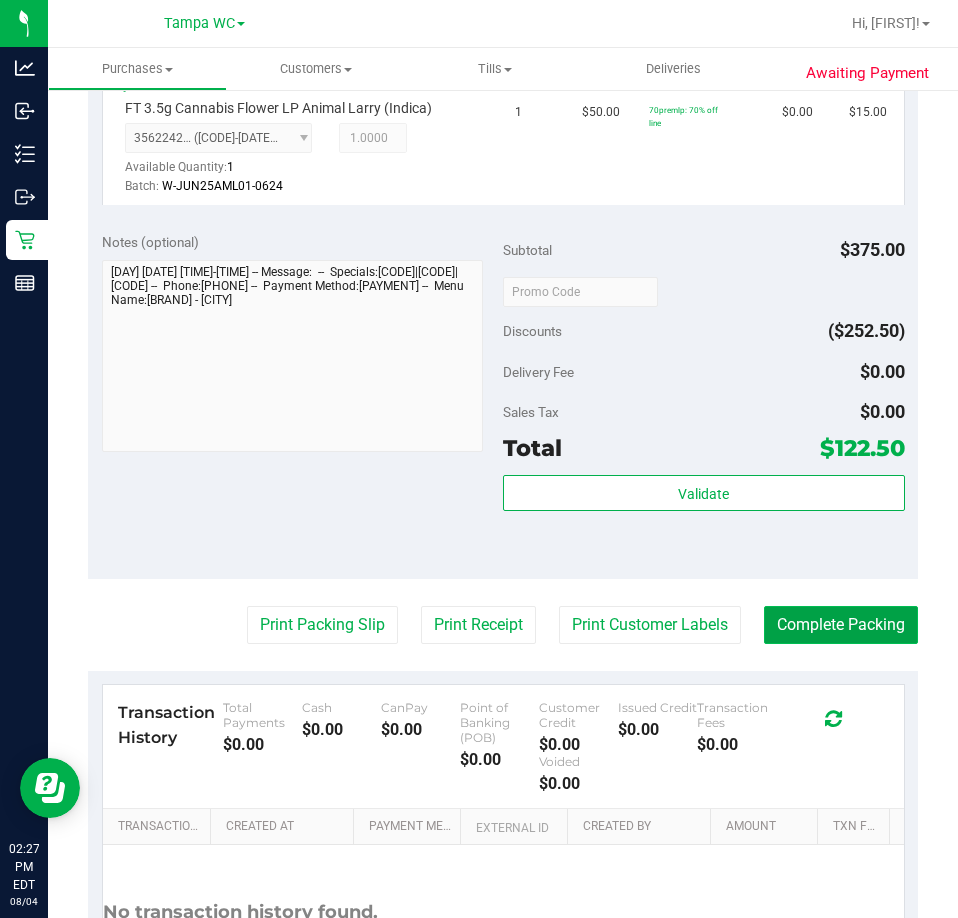 click on "Complete Packing" at bounding box center [841, 625] 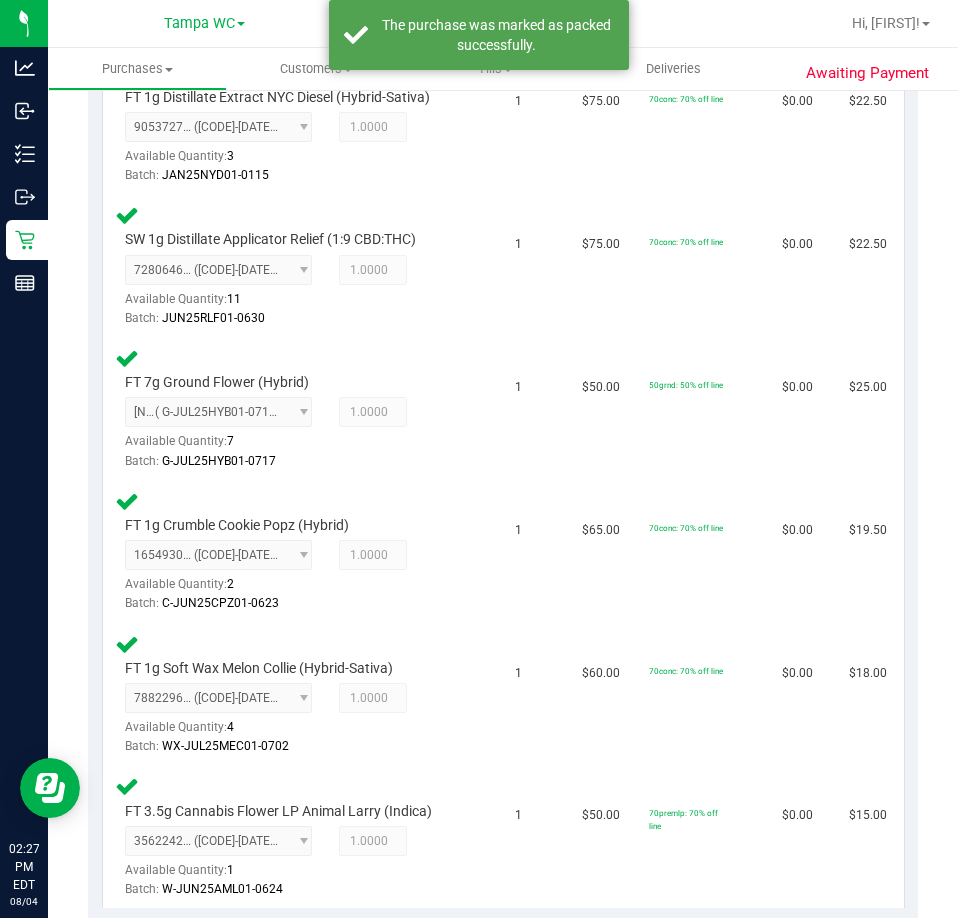 scroll, scrollTop: 900, scrollLeft: 0, axis: vertical 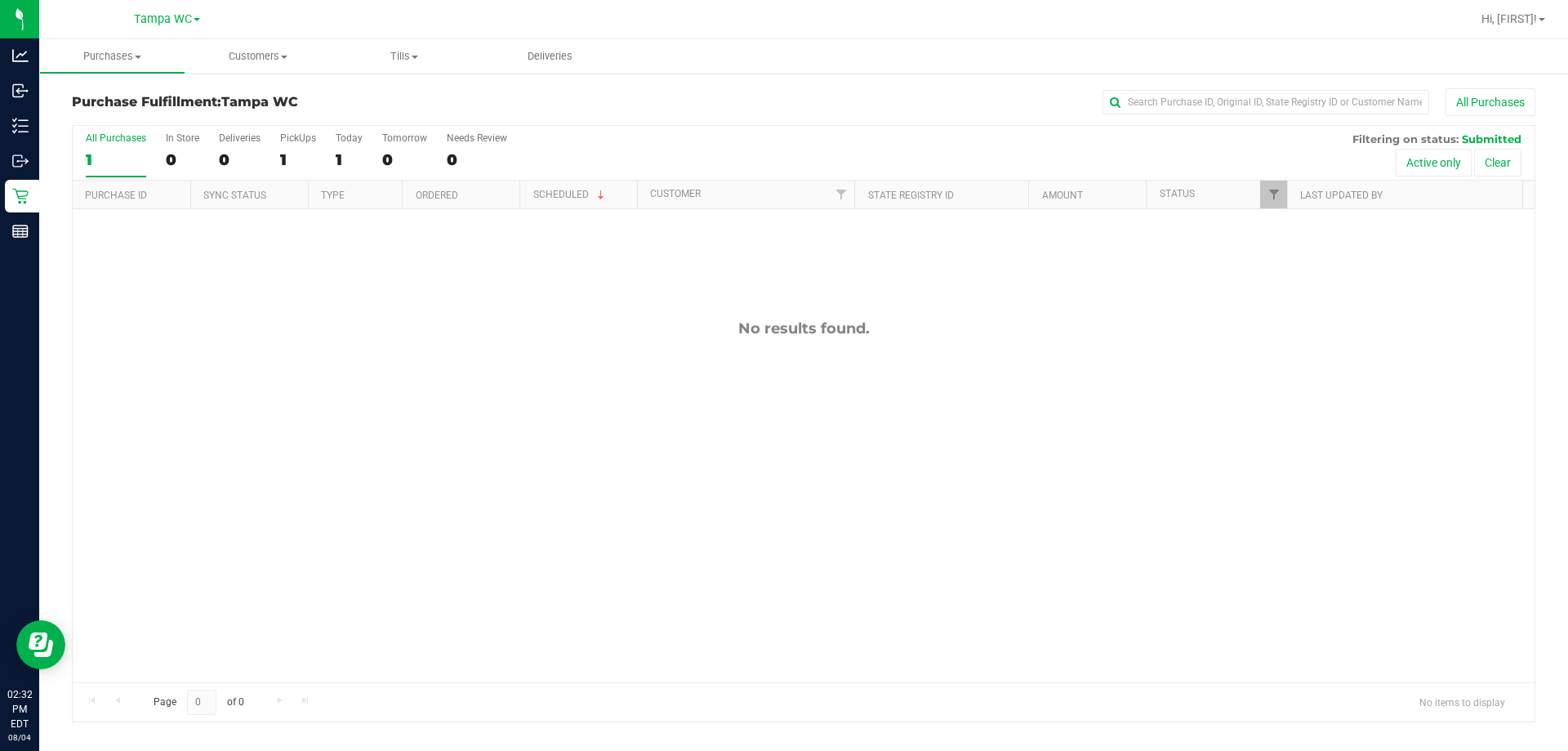 click on "Purchase Fulfillment:
[CITY] [CODE]
All Purchases" at bounding box center [804, 106] 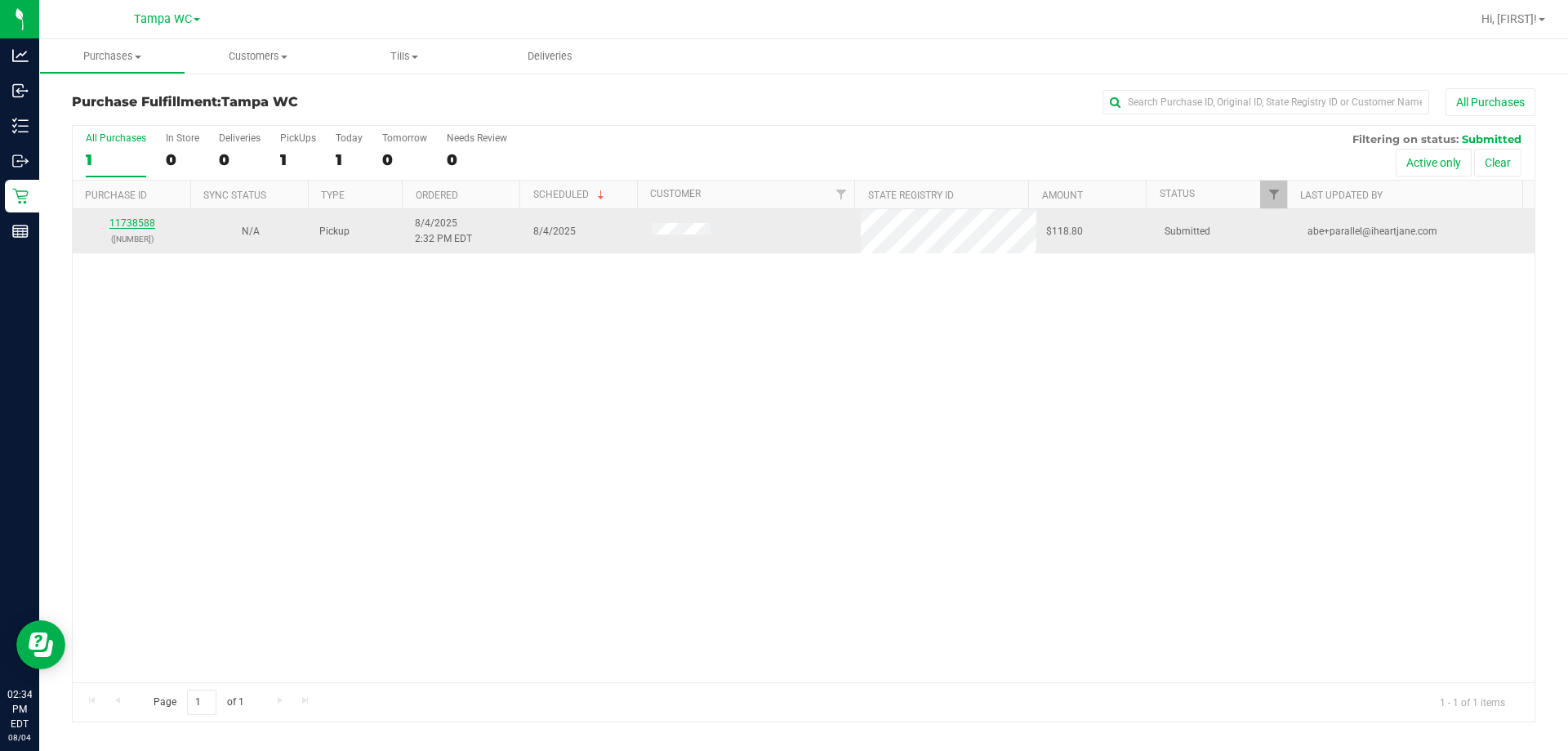 click on "11738588" at bounding box center (132, 223) 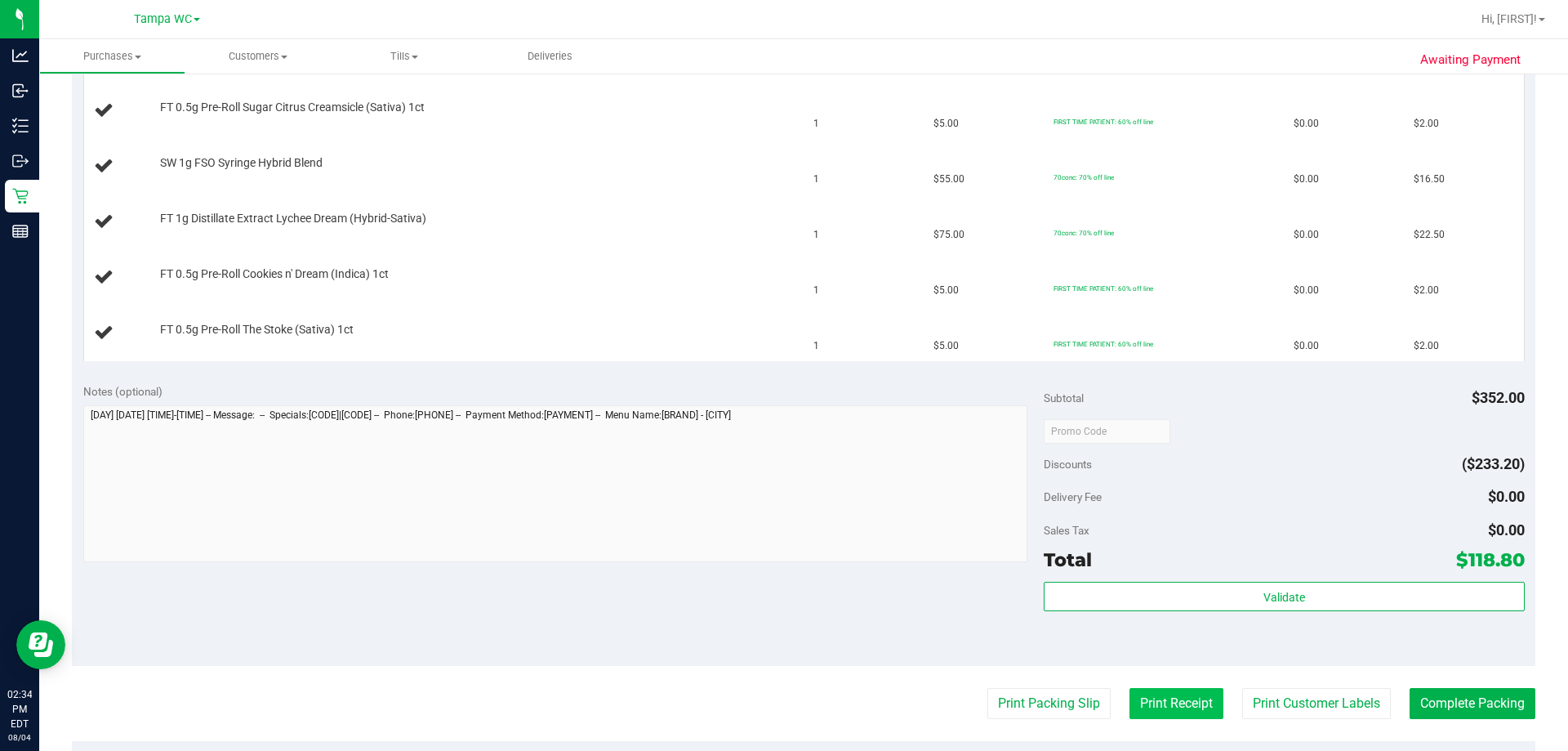 scroll, scrollTop: 981, scrollLeft: 0, axis: vertical 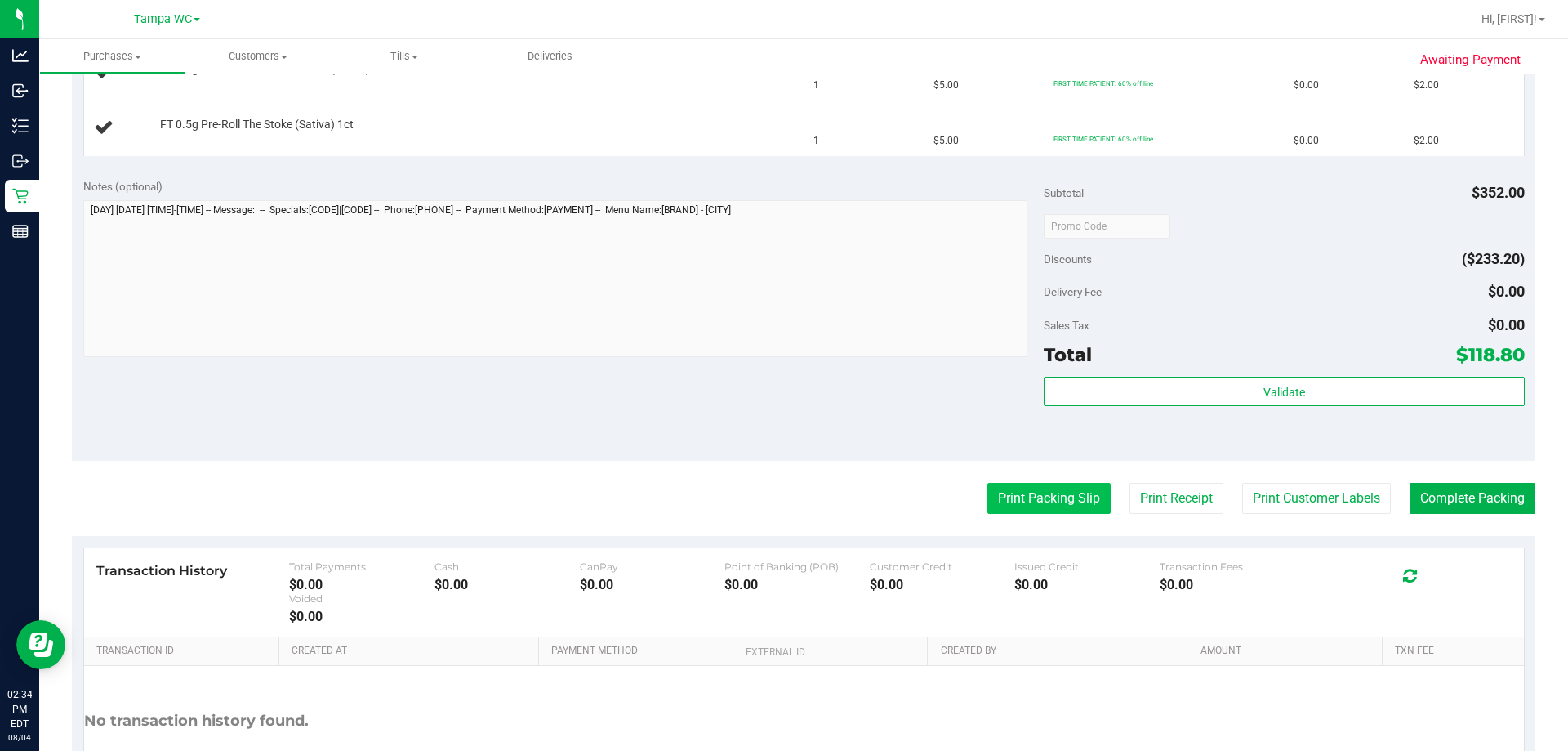 click on "Print Packing Slip" at bounding box center (1049, 498) 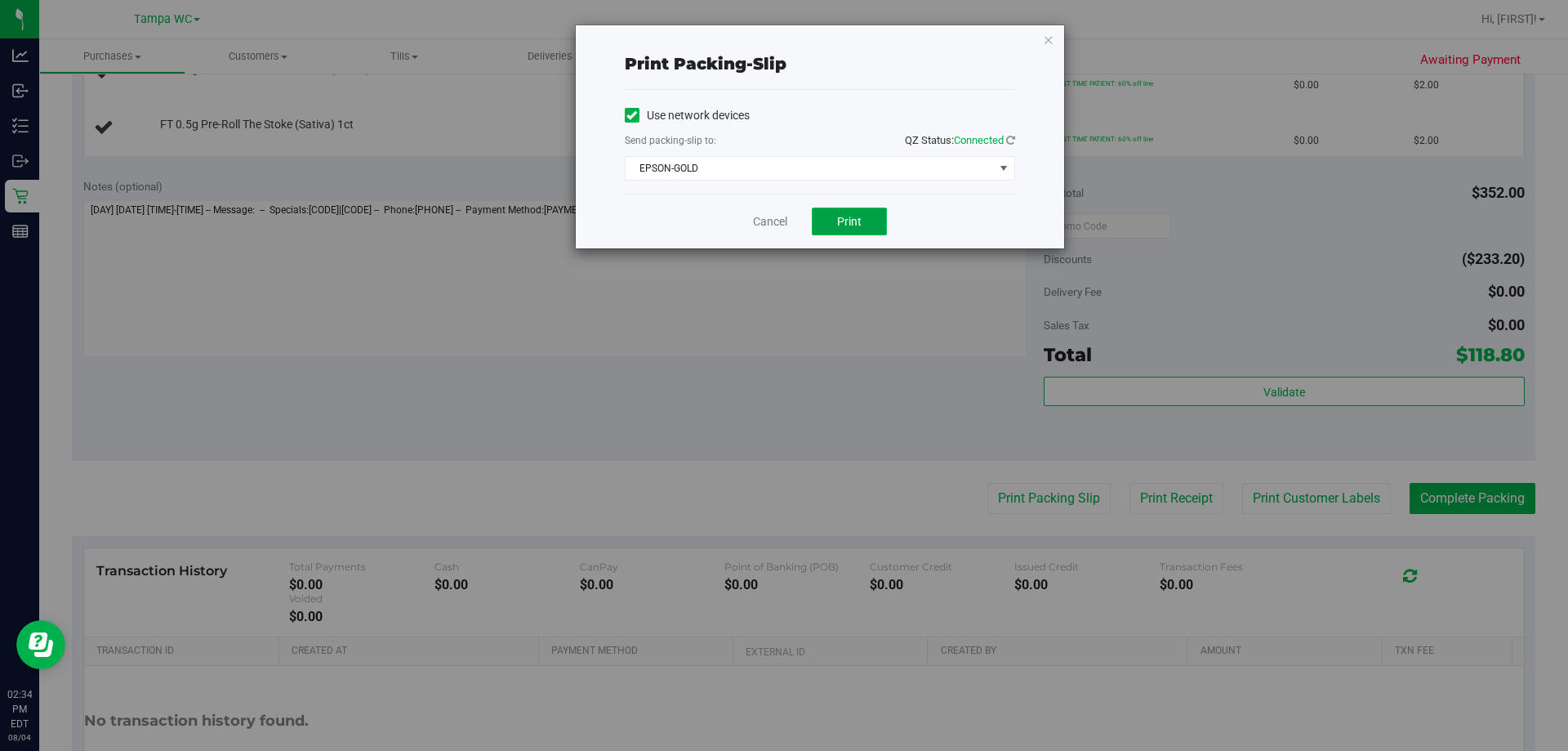 click on "Print" at bounding box center (849, 221) 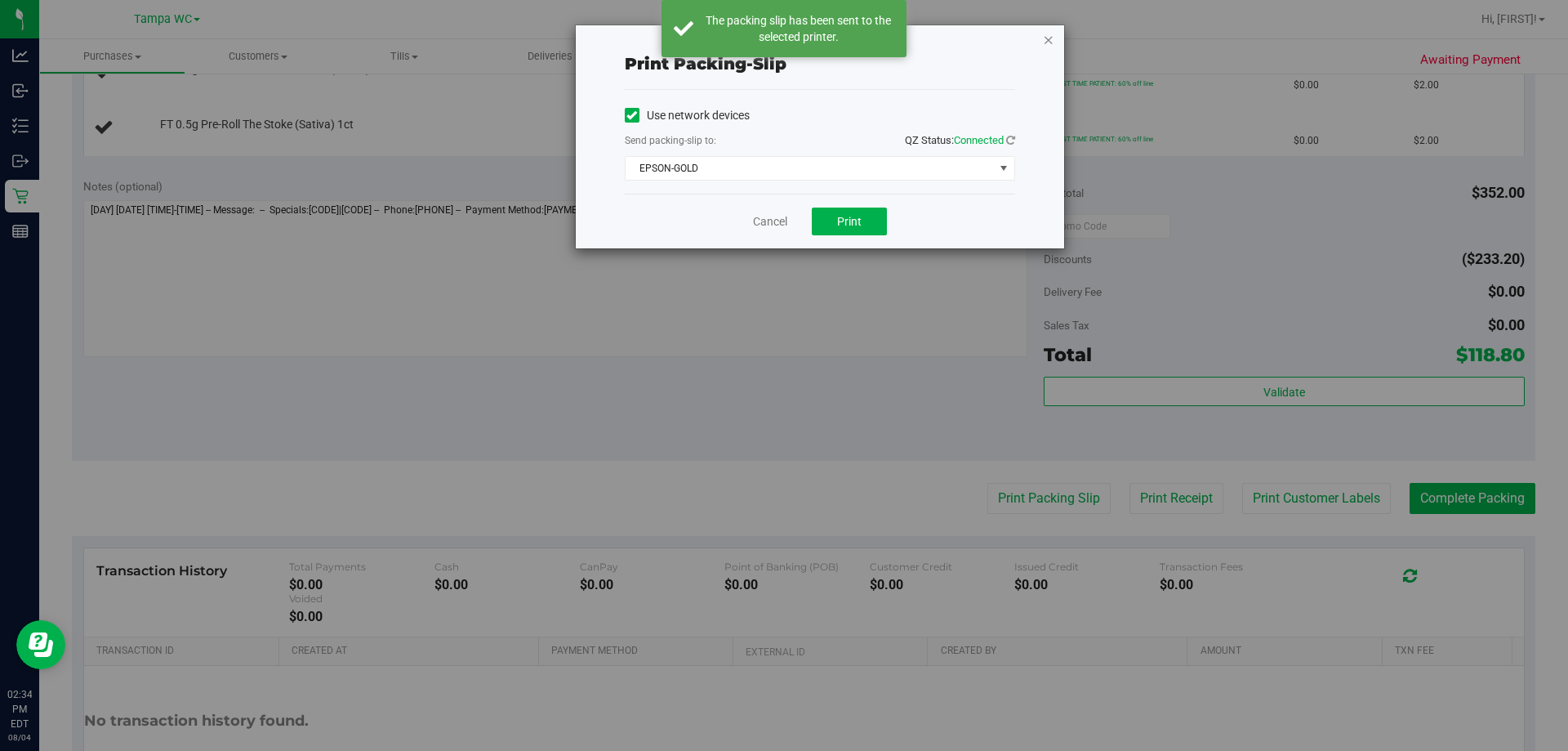 click at bounding box center (1049, 39) 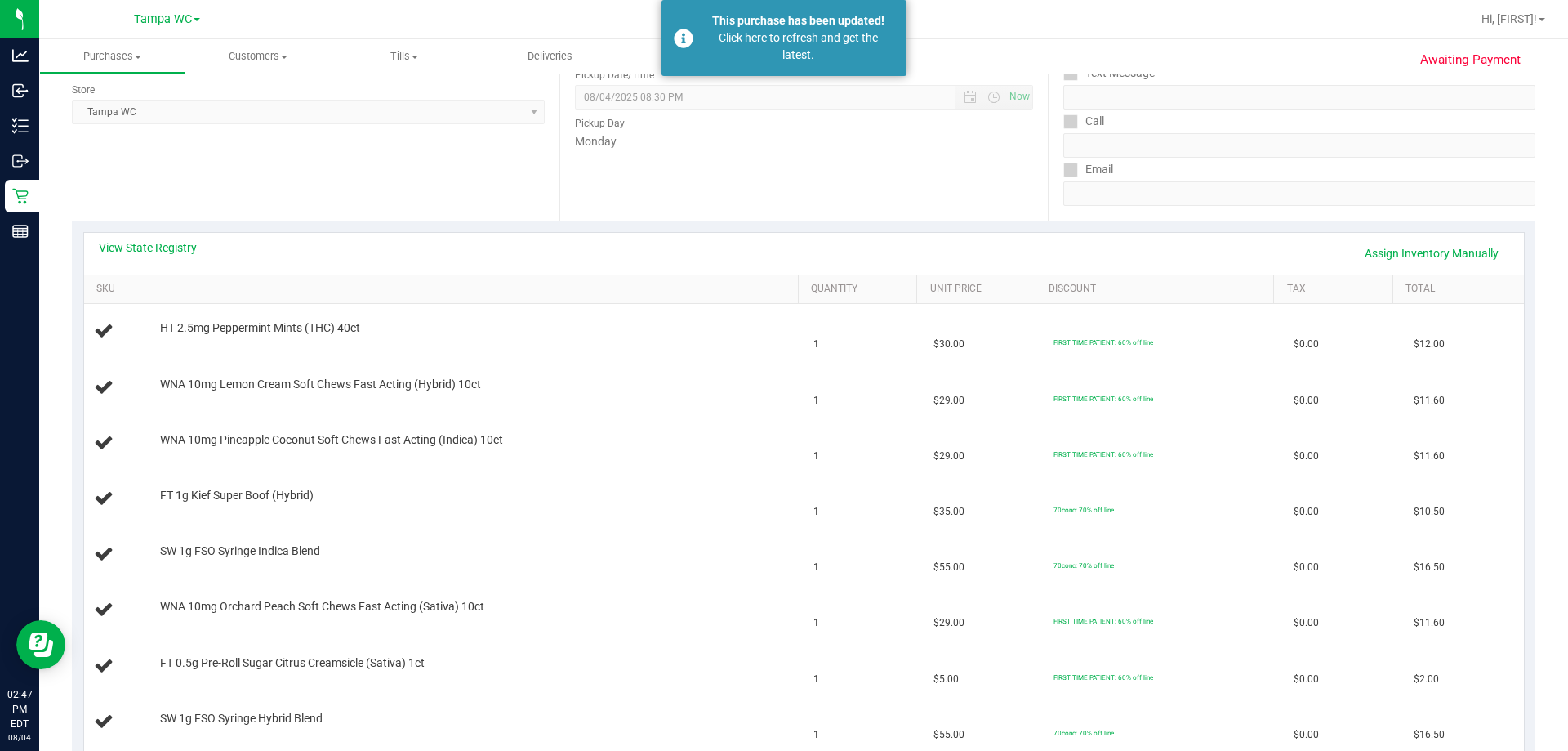 scroll, scrollTop: 82, scrollLeft: 0, axis: vertical 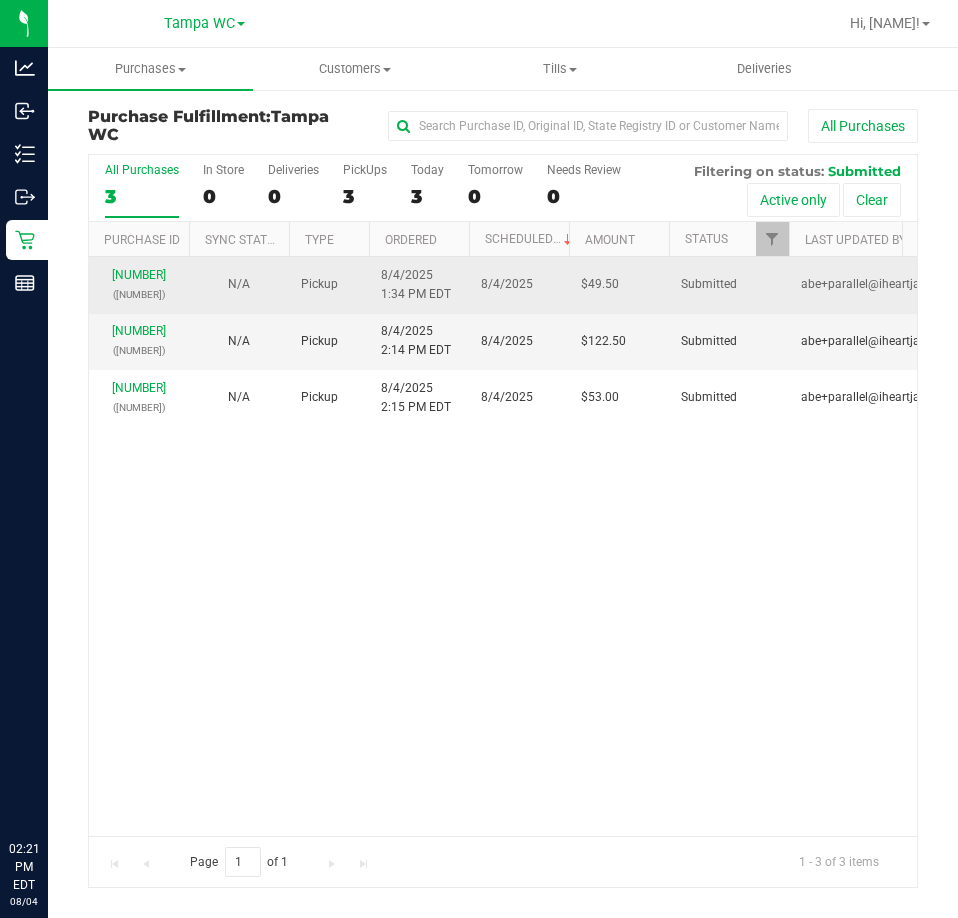 click on "[NUMBER]
([NUMBER])" at bounding box center (139, 285) 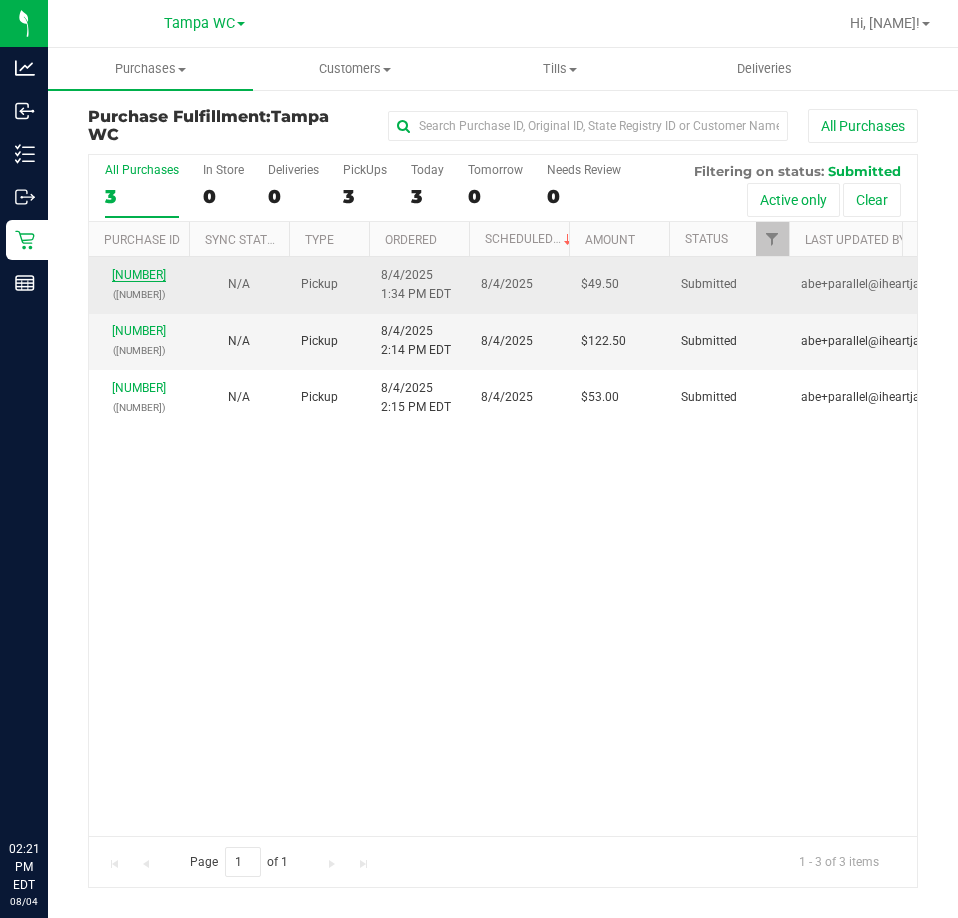 click on "[NUMBER]" at bounding box center (139, 275) 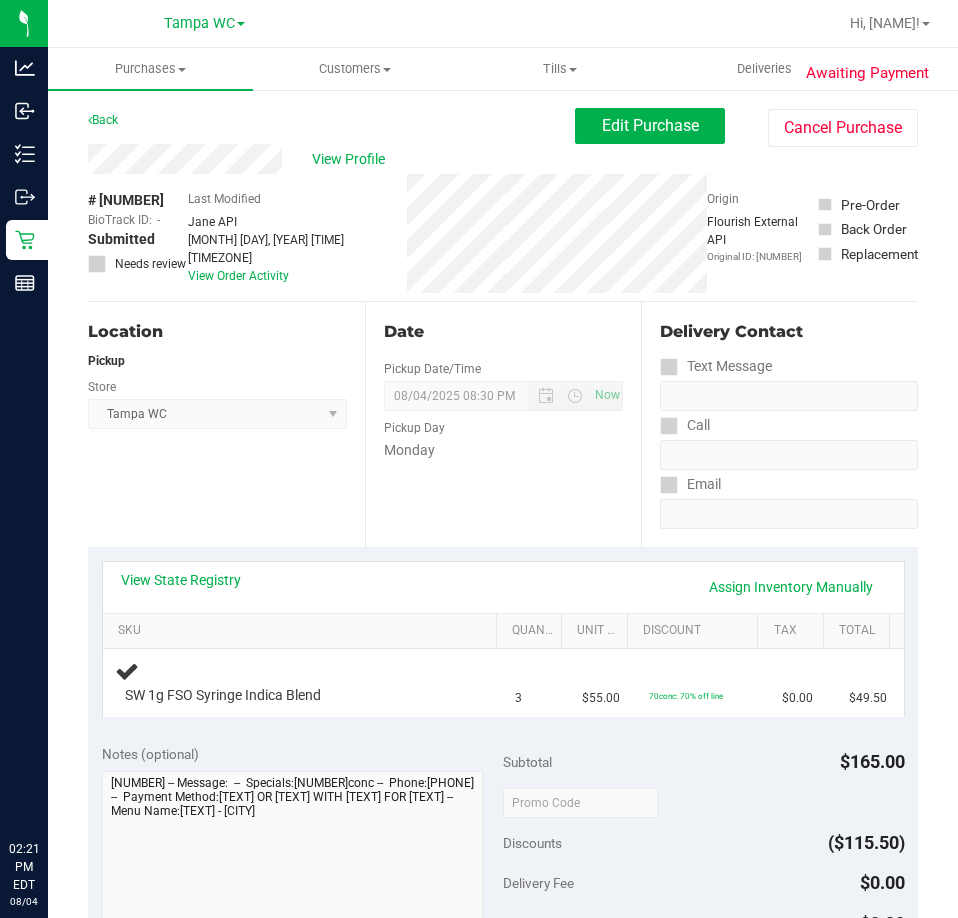 click on "Date
Pickup Date/Time
08/04/2025
Now
08/04/2025 08:30 PM
Now
Pickup Day
Monday" at bounding box center (503, 424) 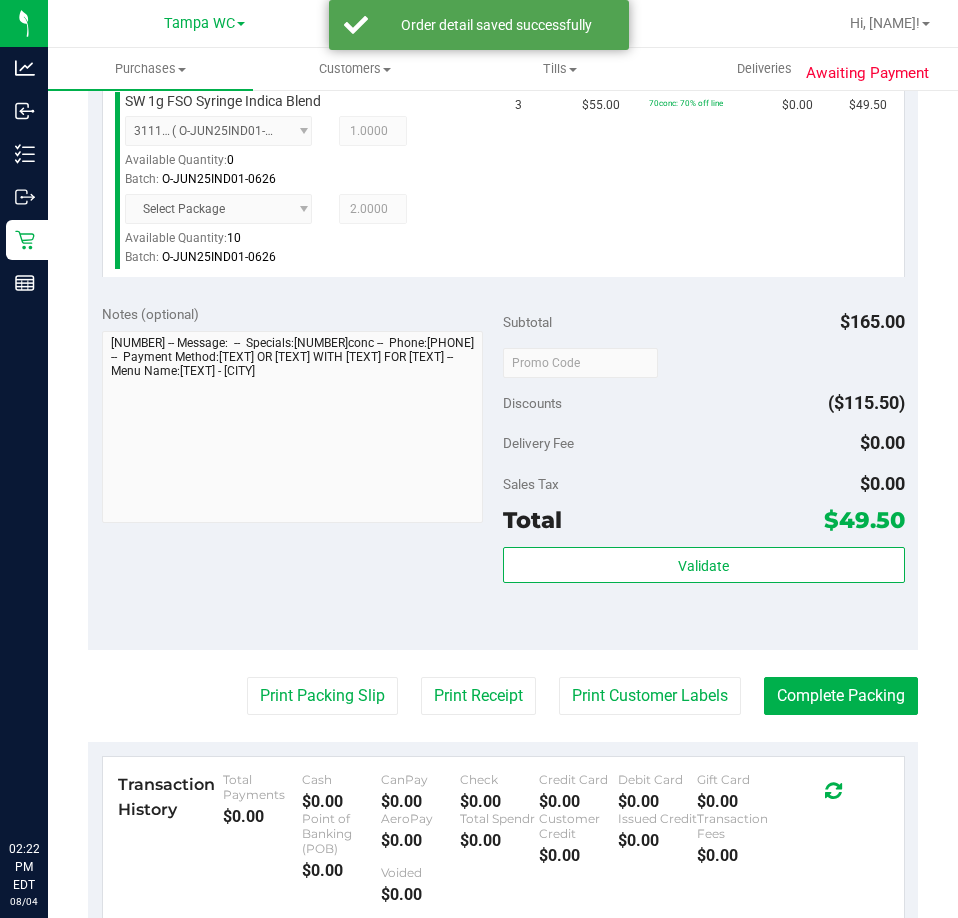 scroll, scrollTop: 600, scrollLeft: 0, axis: vertical 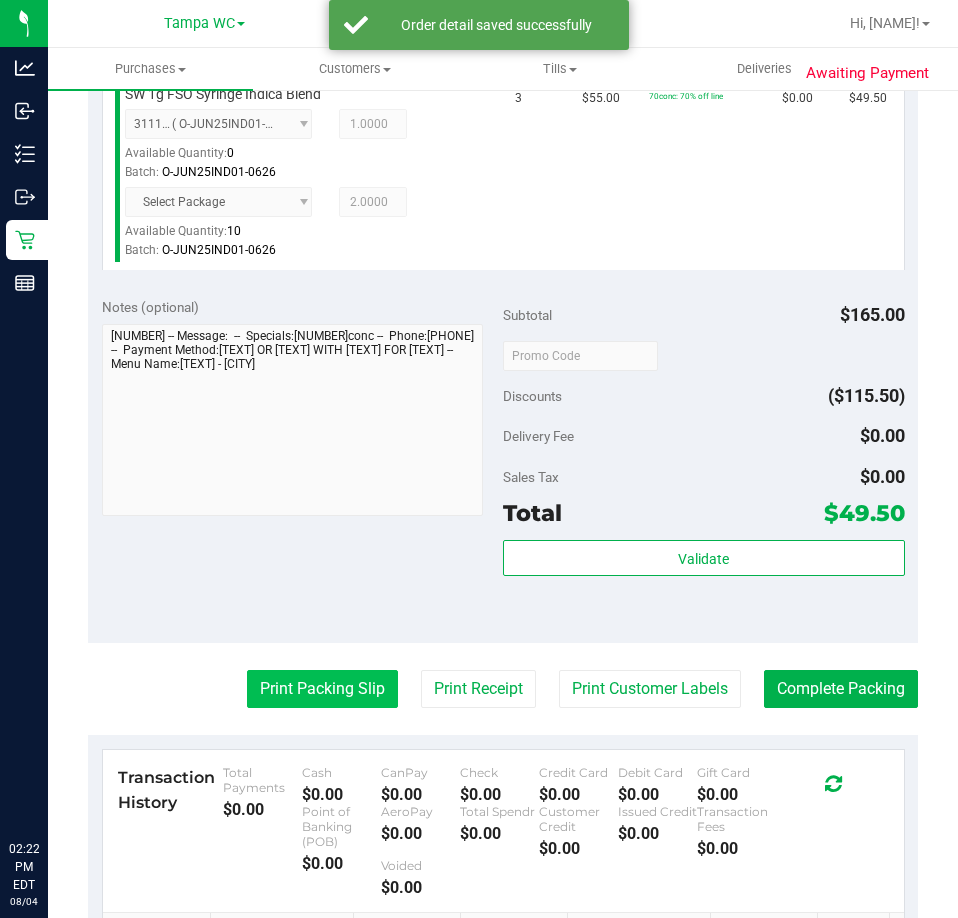 click on "Print Packing Slip" at bounding box center (322, 689) 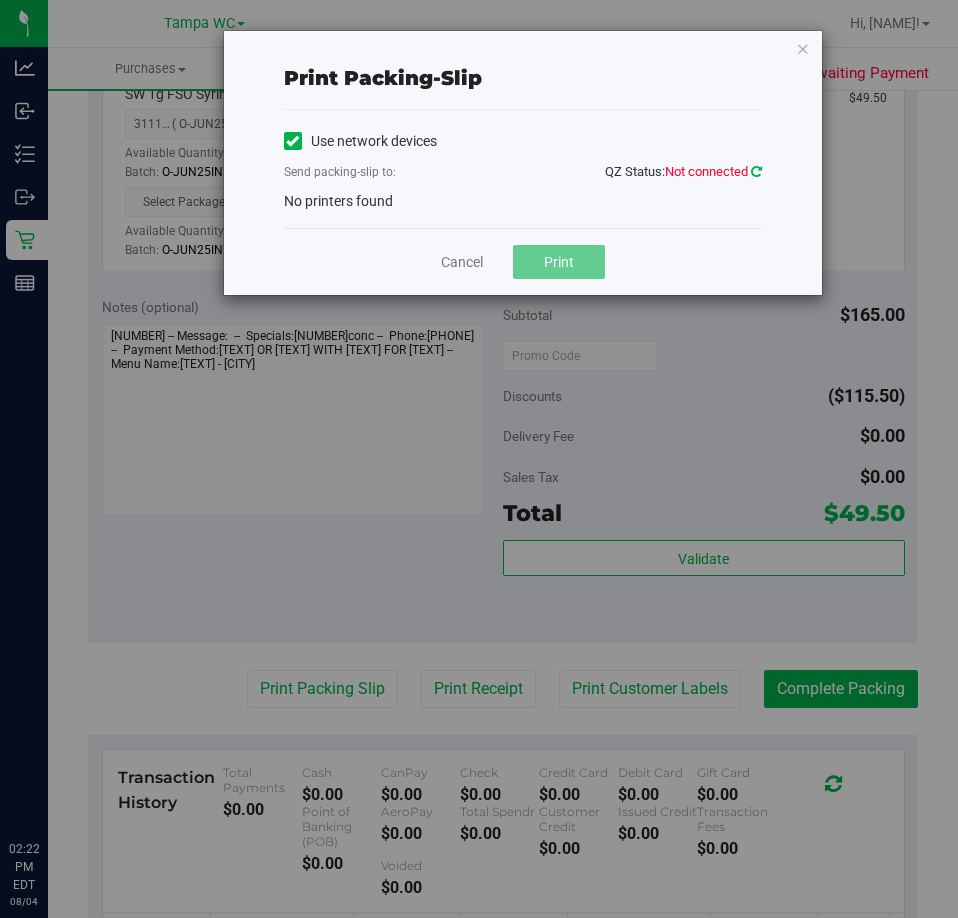 click at bounding box center (756, 171) 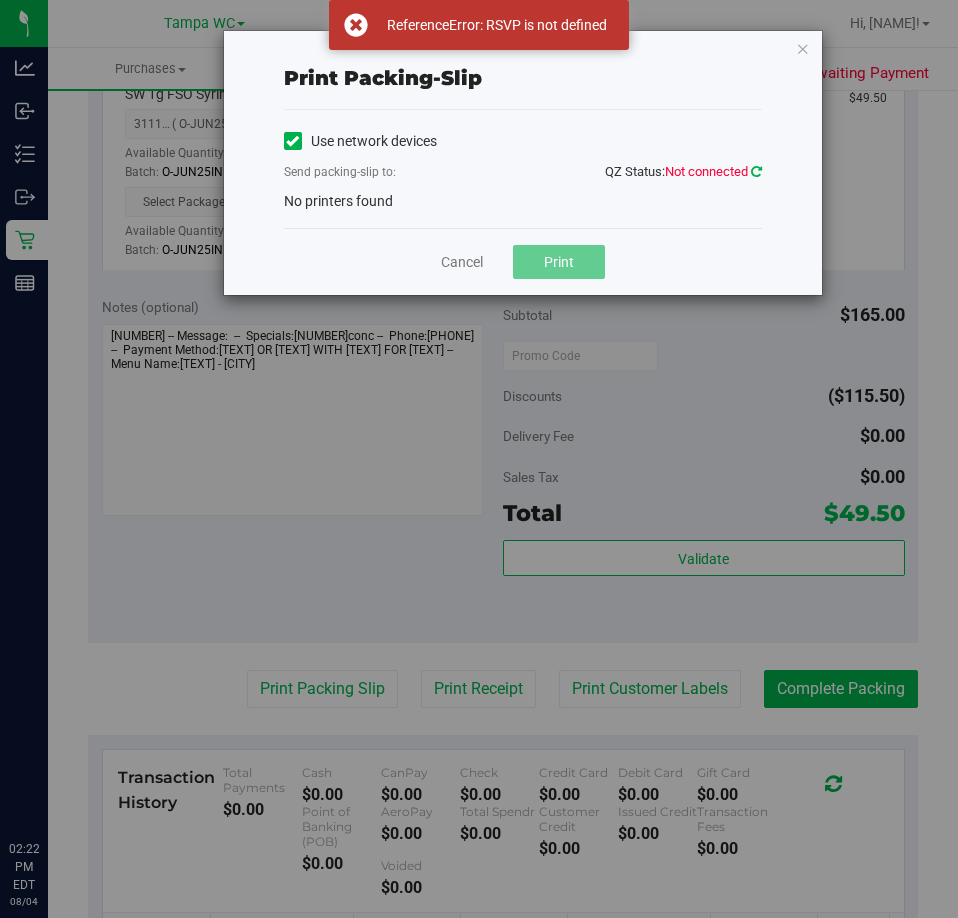 click at bounding box center [756, 171] 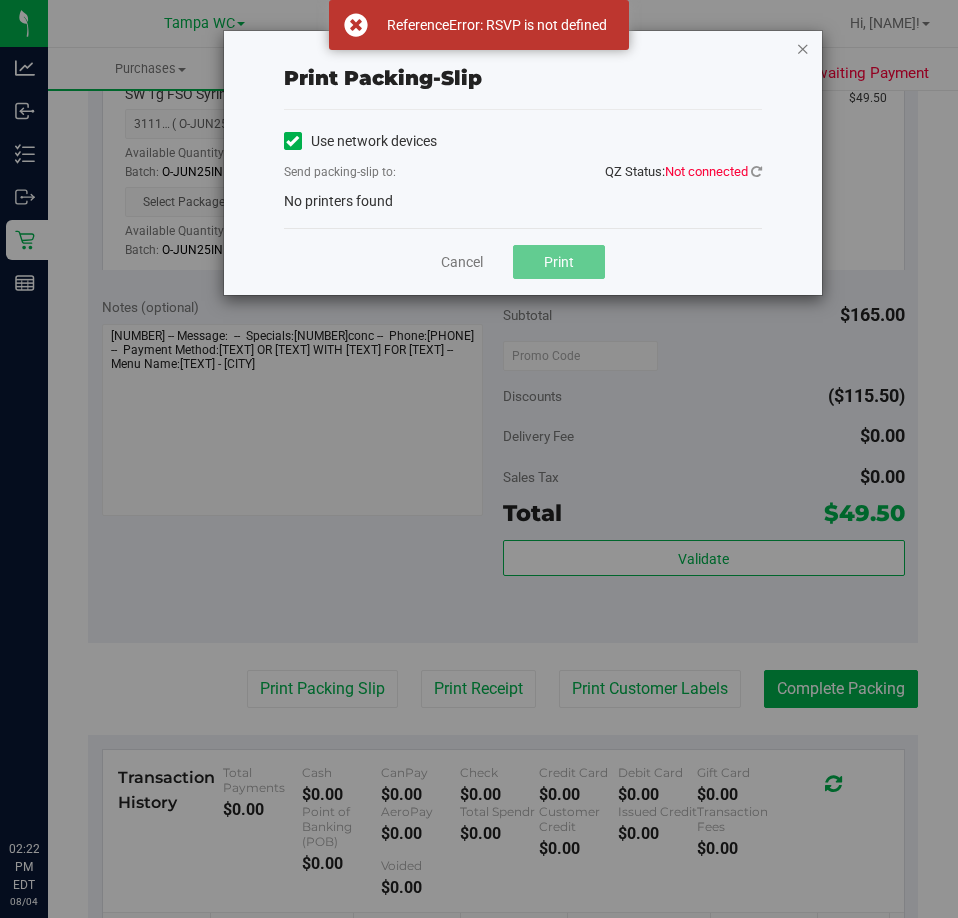 click at bounding box center [803, 48] 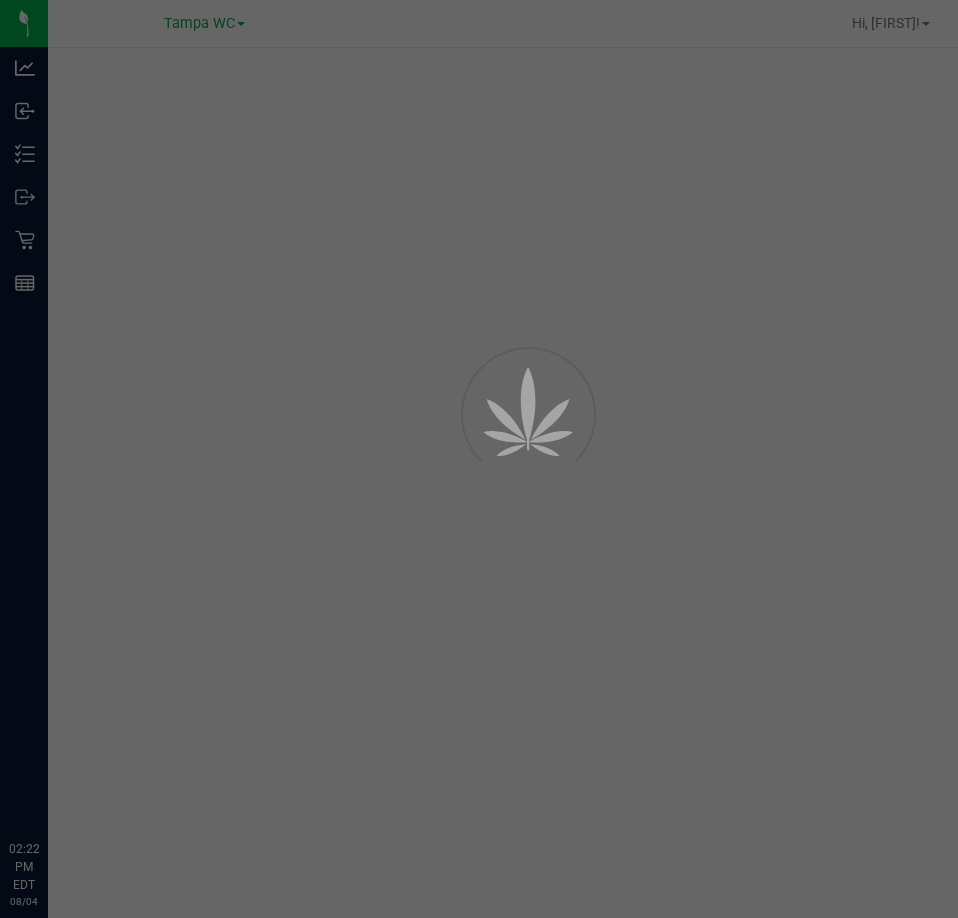 scroll, scrollTop: 0, scrollLeft: 0, axis: both 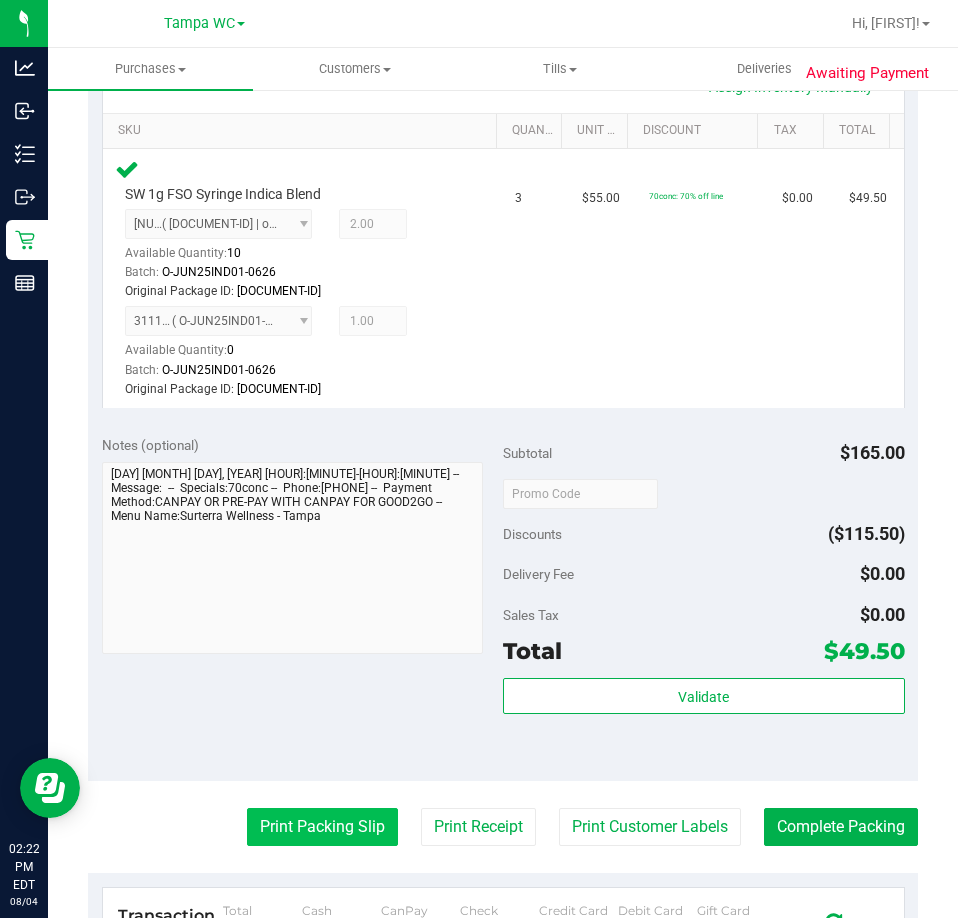 click on "Print Packing Slip" at bounding box center (322, 827) 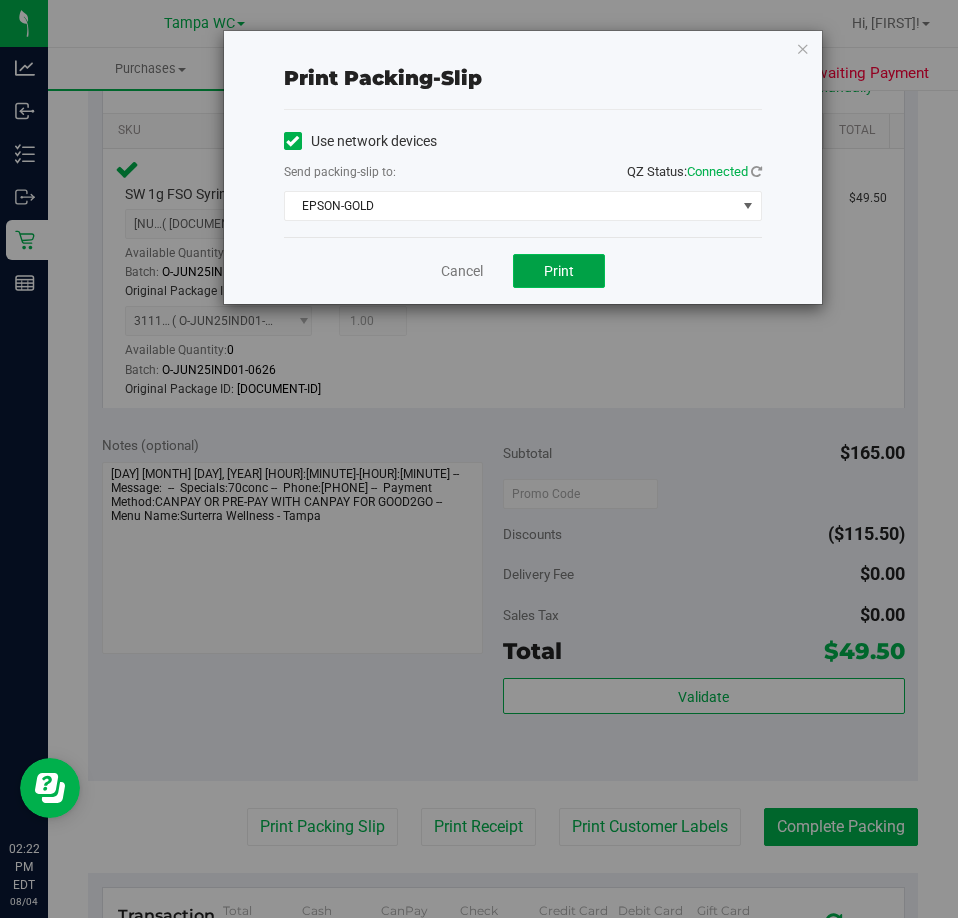 click on "Print" at bounding box center (559, 271) 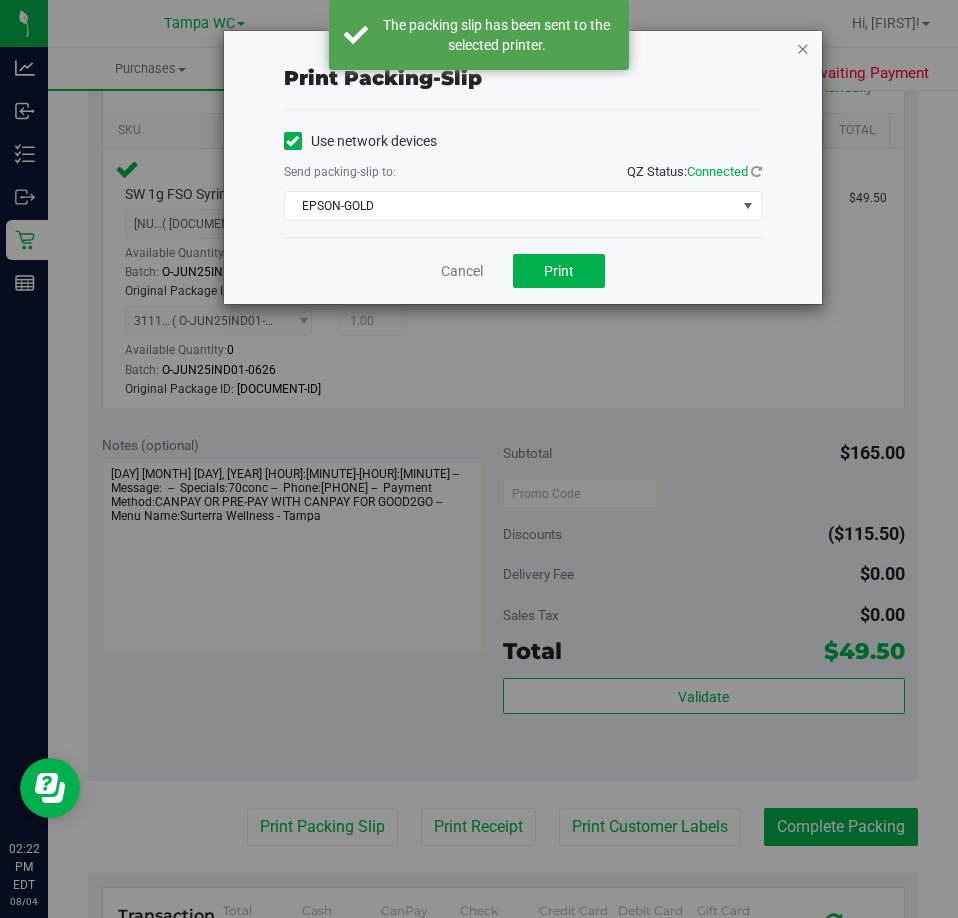 click at bounding box center [803, 48] 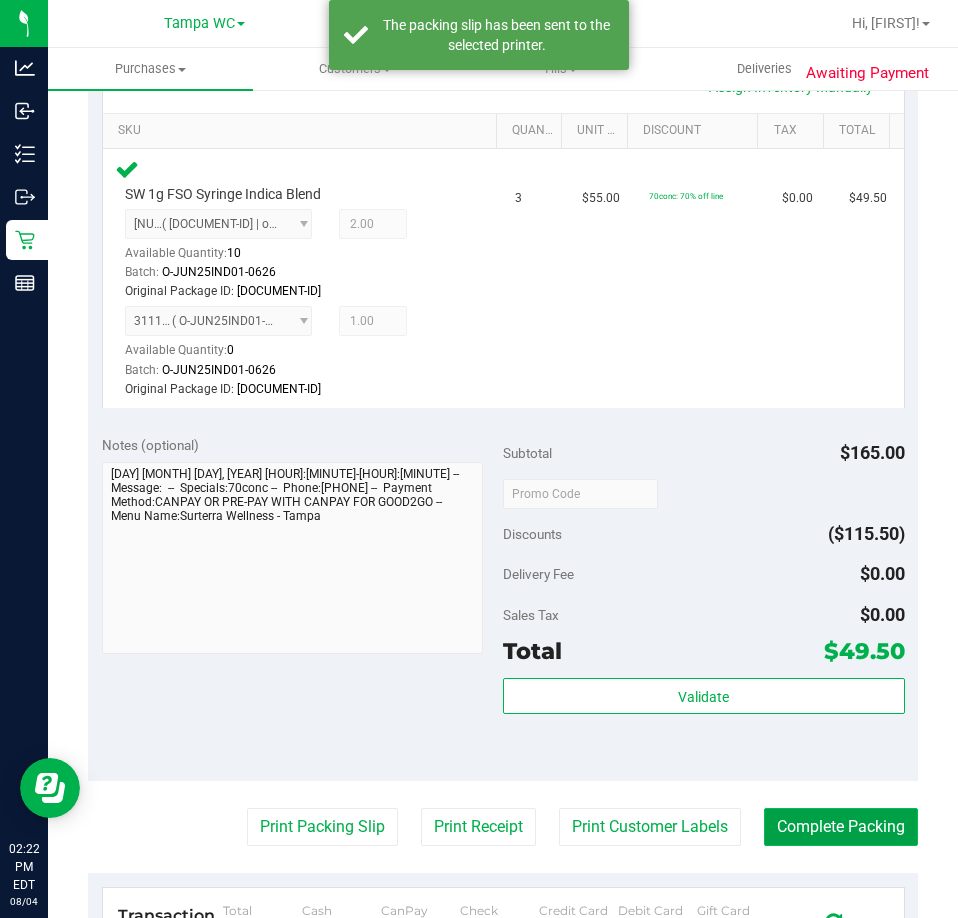 click on "Complete Packing" at bounding box center [841, 827] 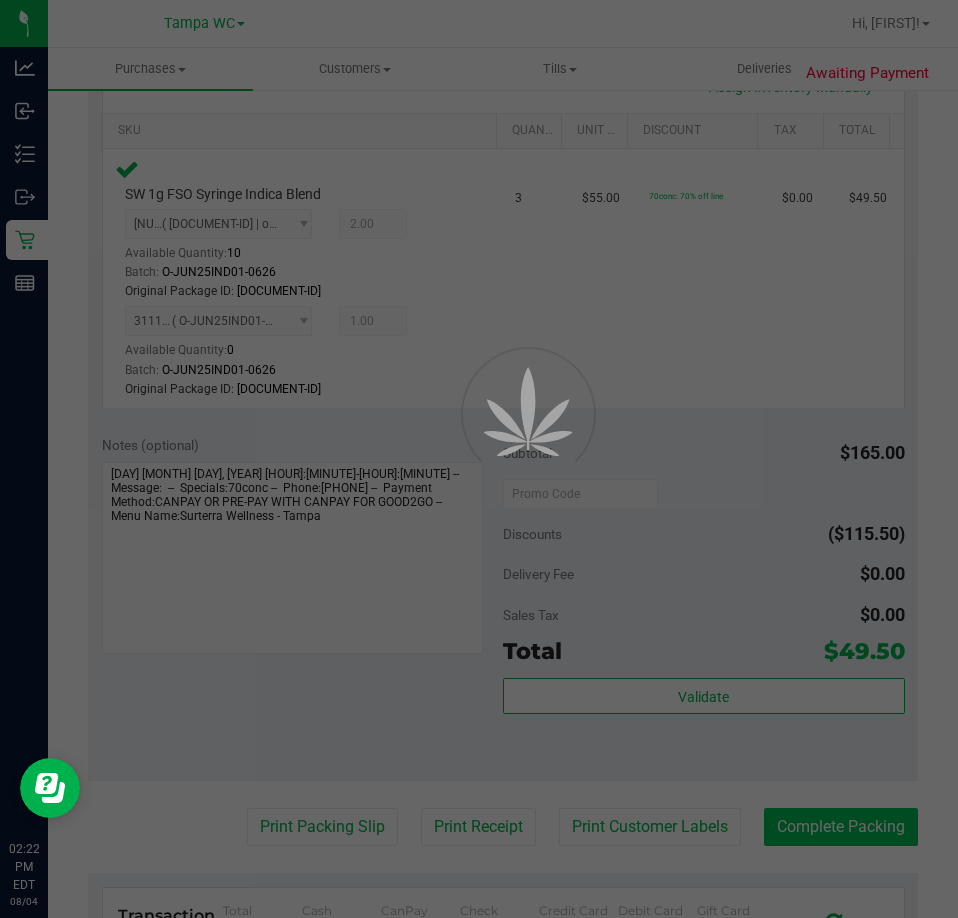 scroll, scrollTop: 0, scrollLeft: 0, axis: both 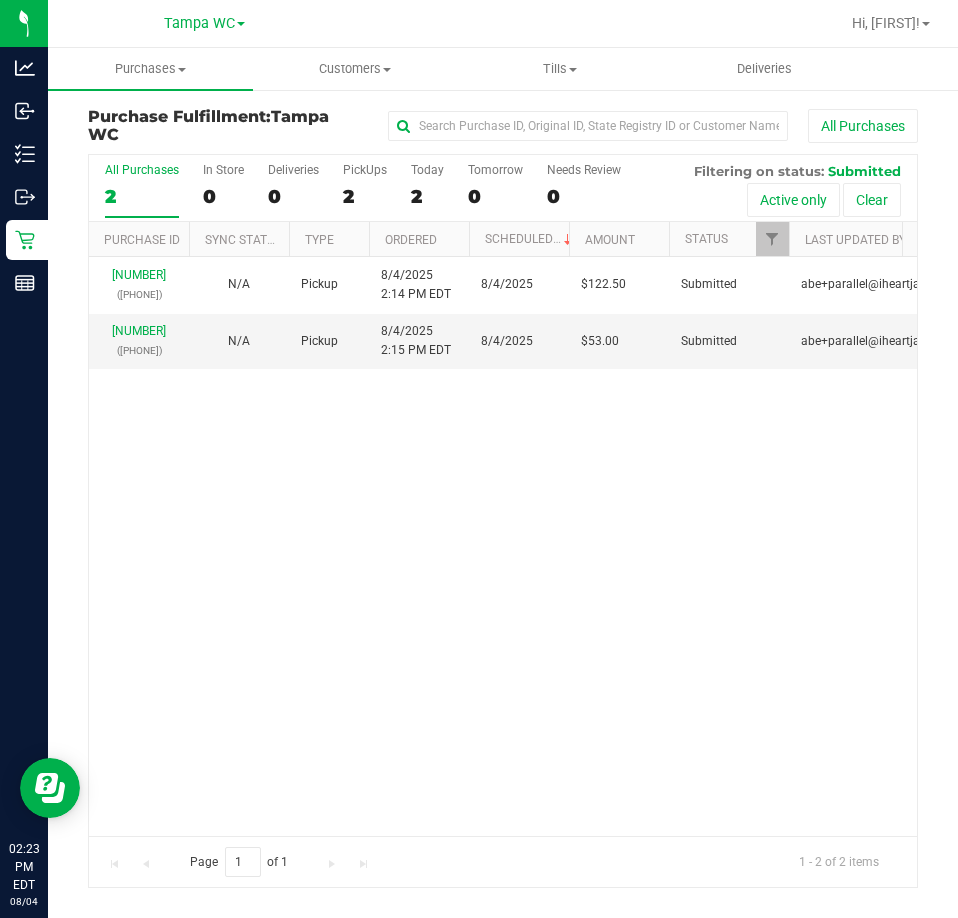 click on "11738464
(313155234)
N/A
Pickup 8/4/2025 2:14 PM EDT 8/4/2025
$122.50
Submitted abe+parallel@iheartjane.com
11738471
(313157182)
N/A
Pickup 8/4/2025 2:15 PM EDT 8/4/2025
$53.00
Submitted abe+parallel@iheartjane.com" at bounding box center [503, 546] 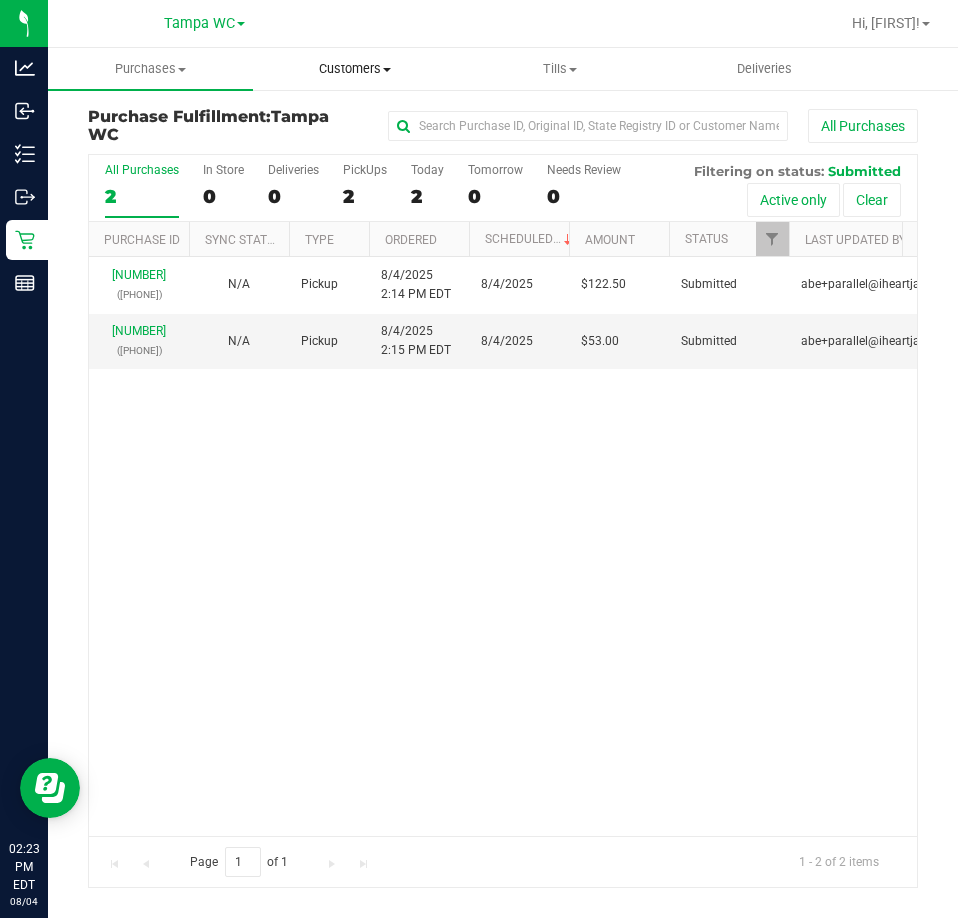 click on "Customers" at bounding box center (355, 69) 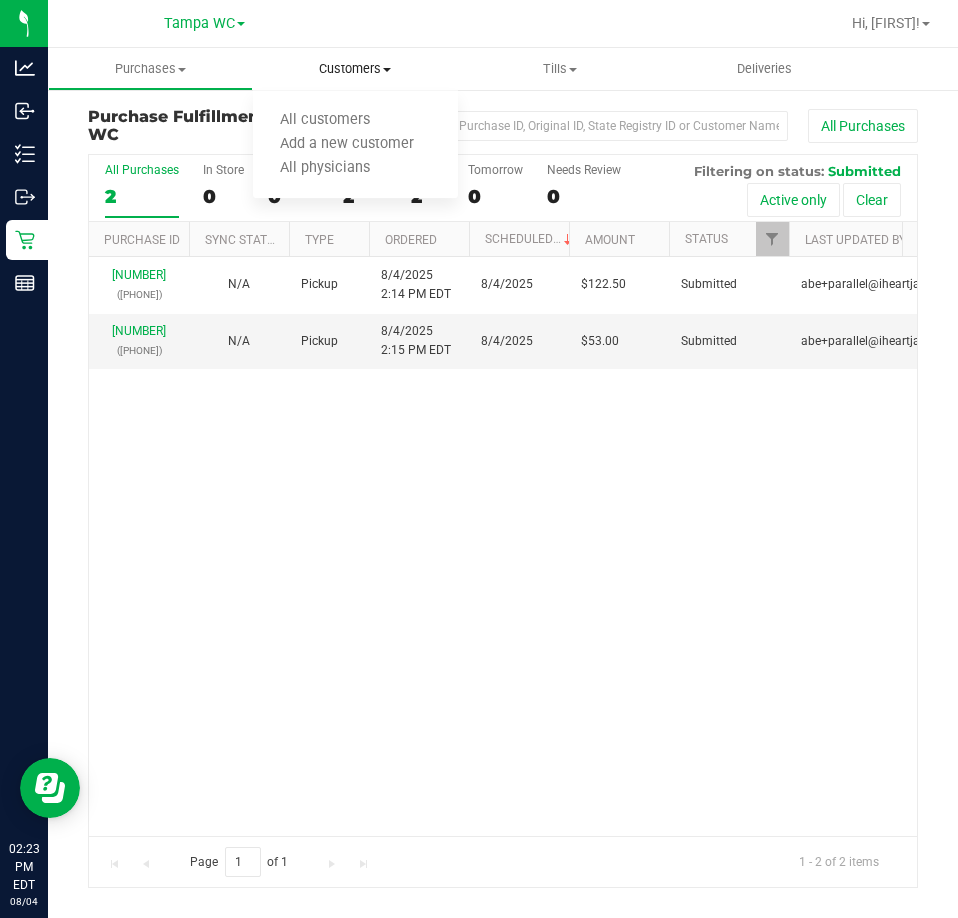 click on "Customers" at bounding box center [355, 69] 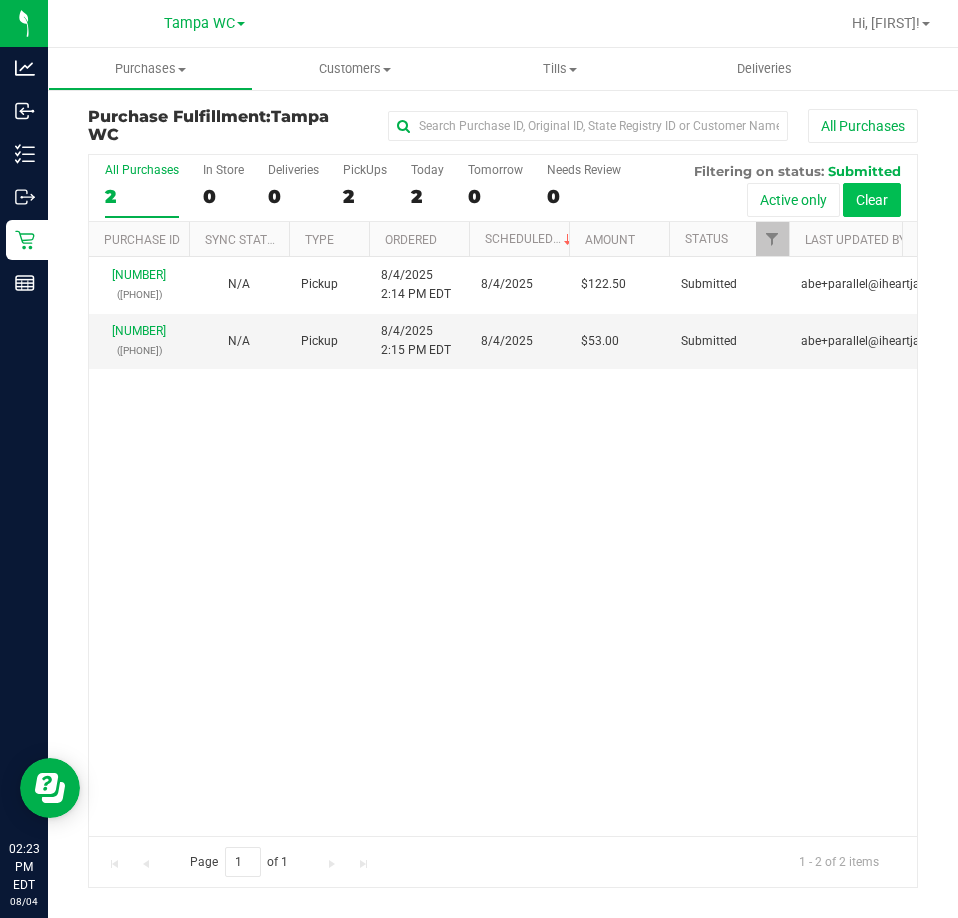 click on "Clear" at bounding box center (872, 200) 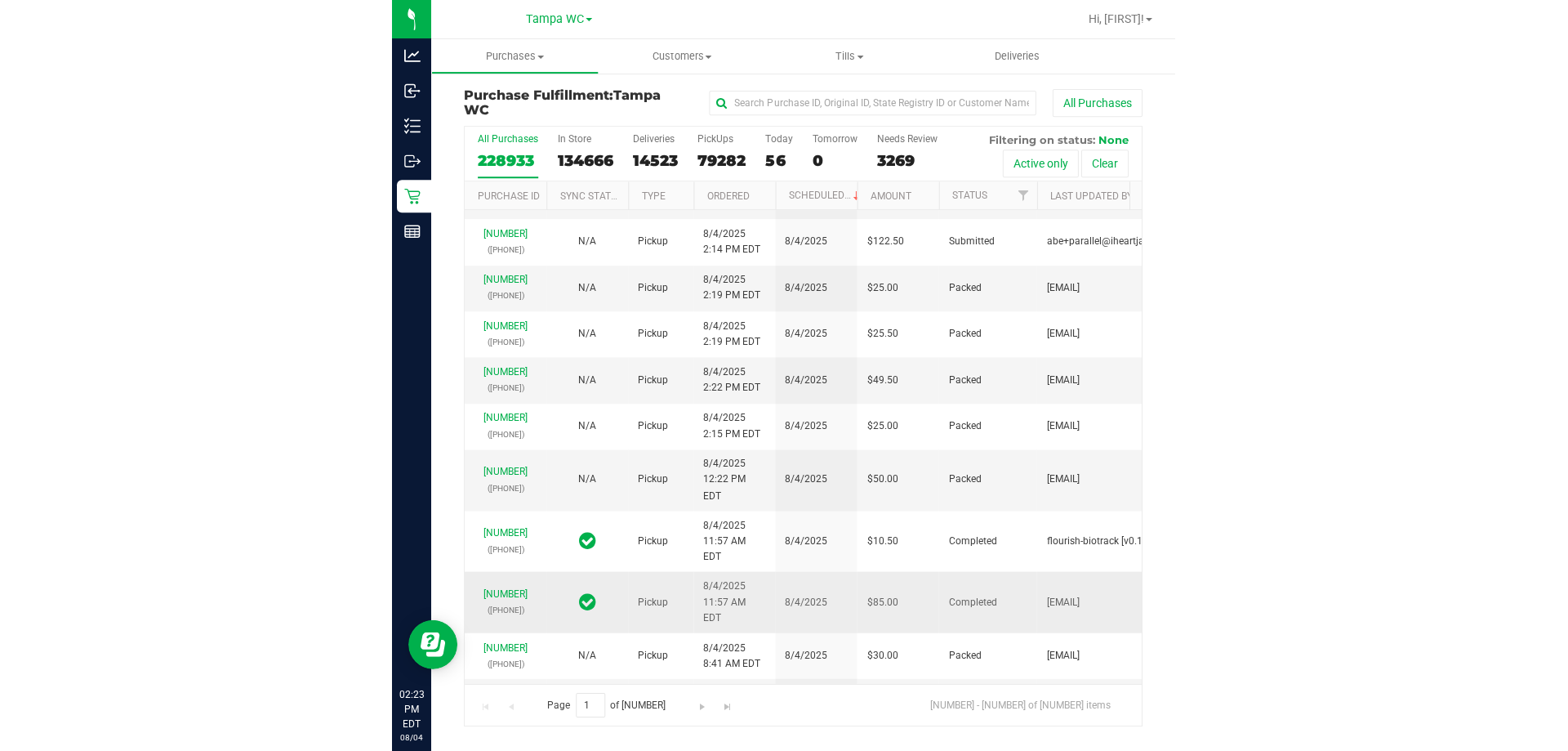 scroll, scrollTop: 82, scrollLeft: 0, axis: vertical 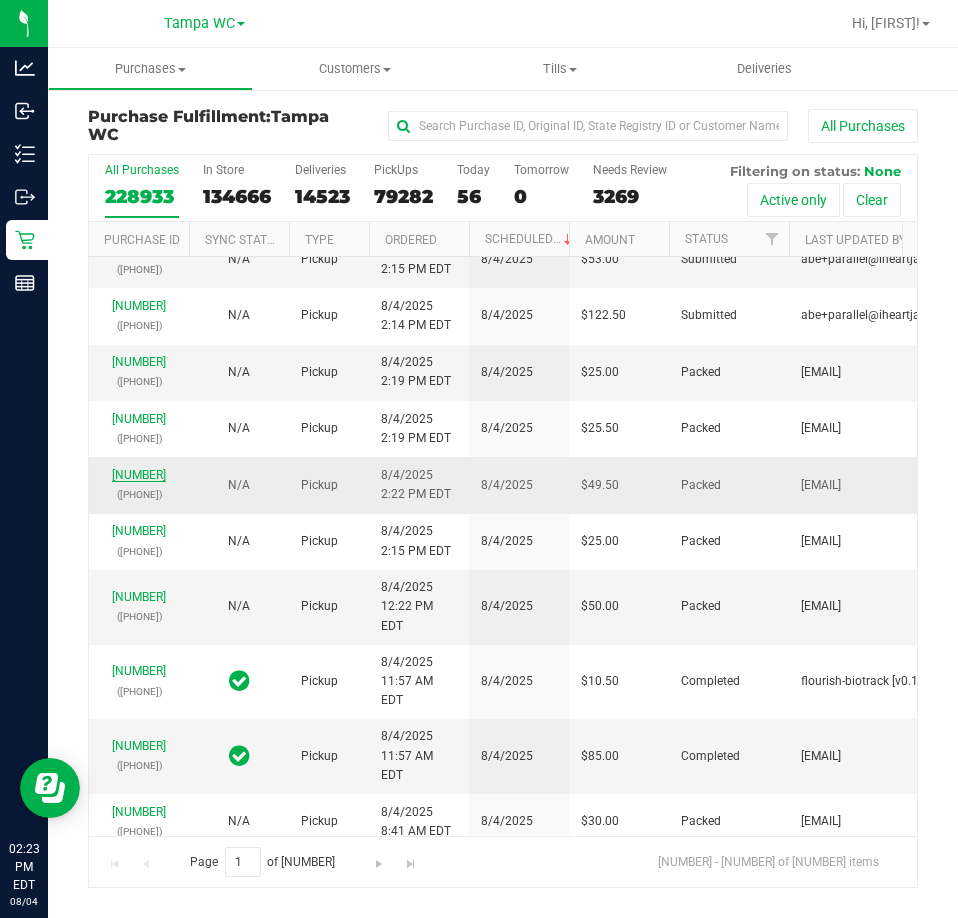 click on "[NUMBER]" at bounding box center (139, 475) 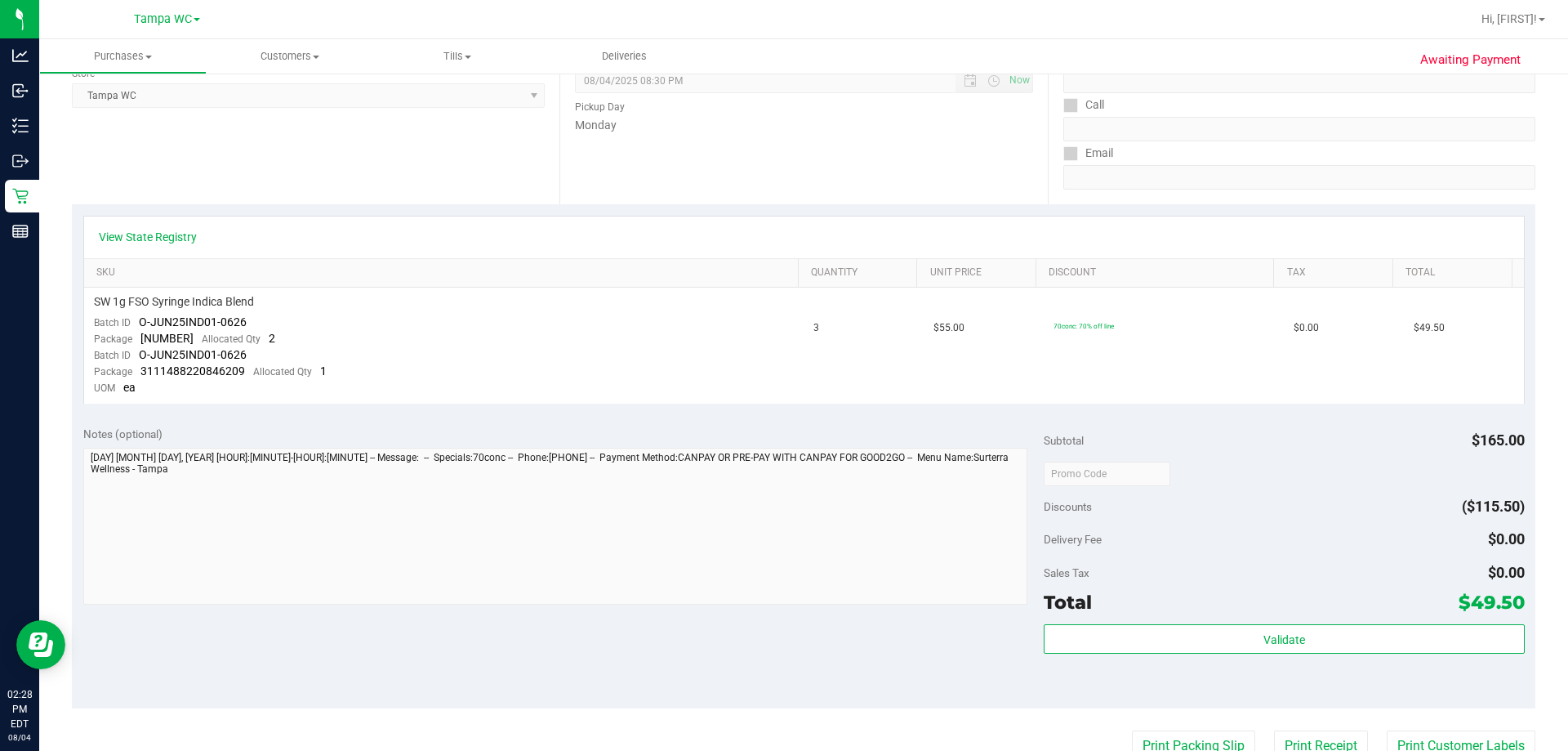 scroll, scrollTop: 245, scrollLeft: 0, axis: vertical 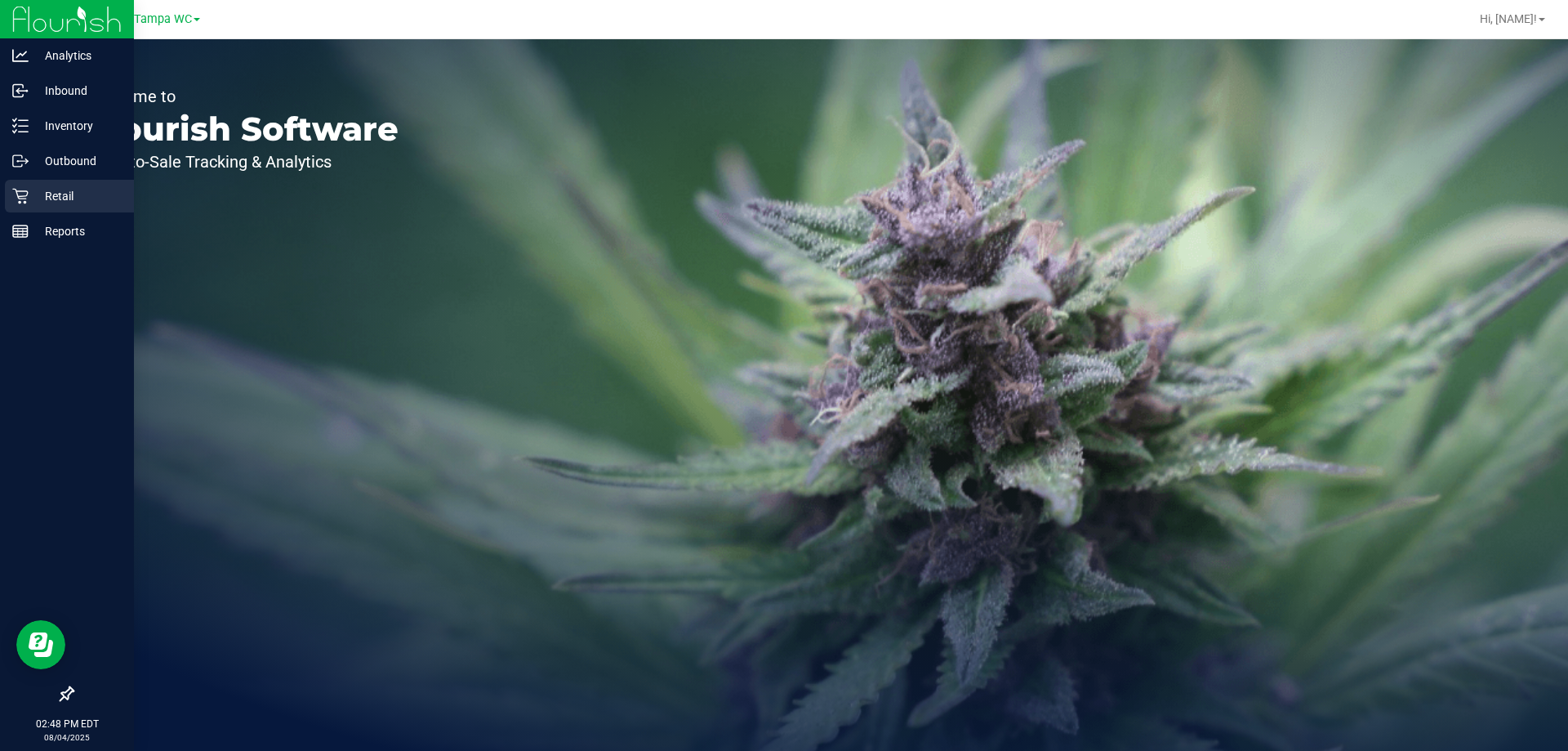 click 